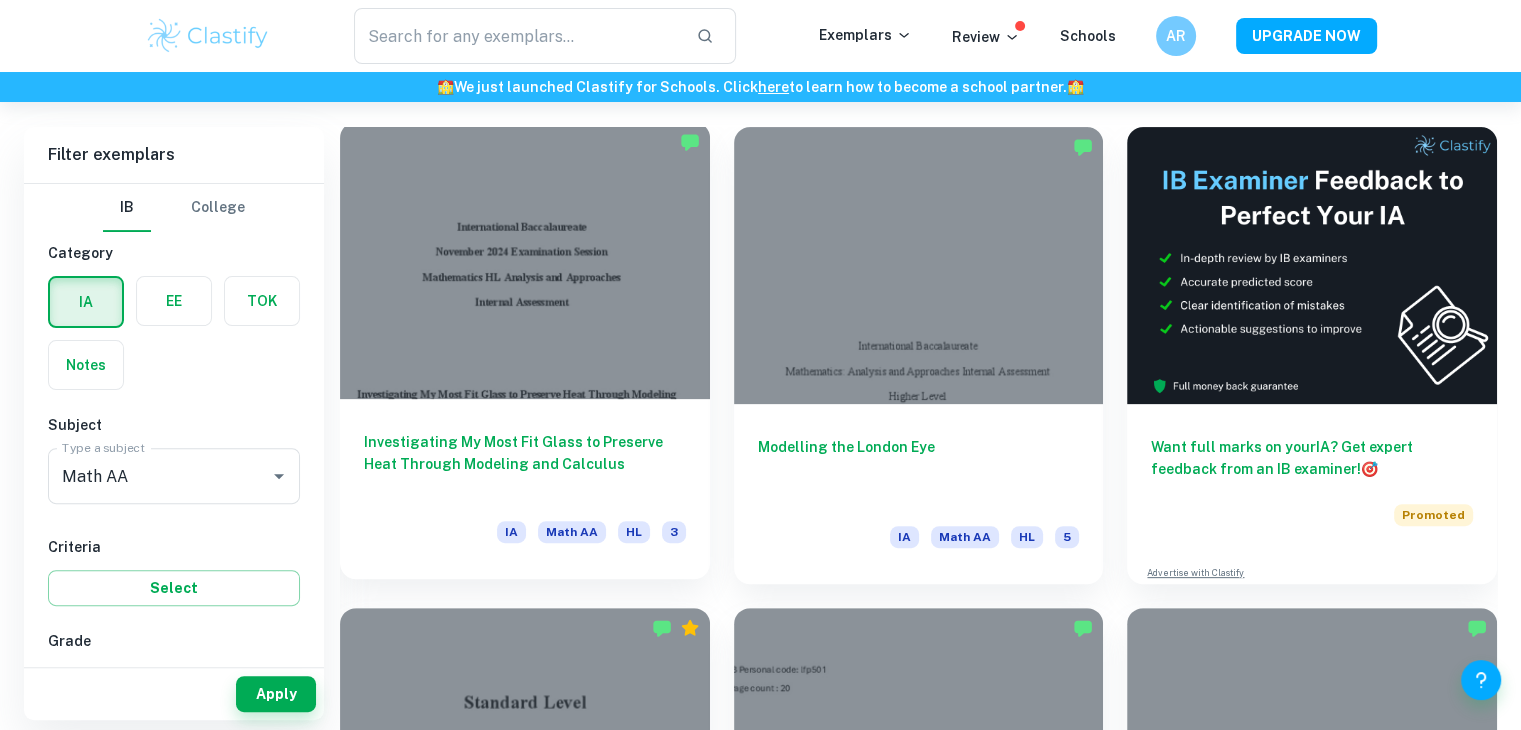 scroll, scrollTop: 548, scrollLeft: 0, axis: vertical 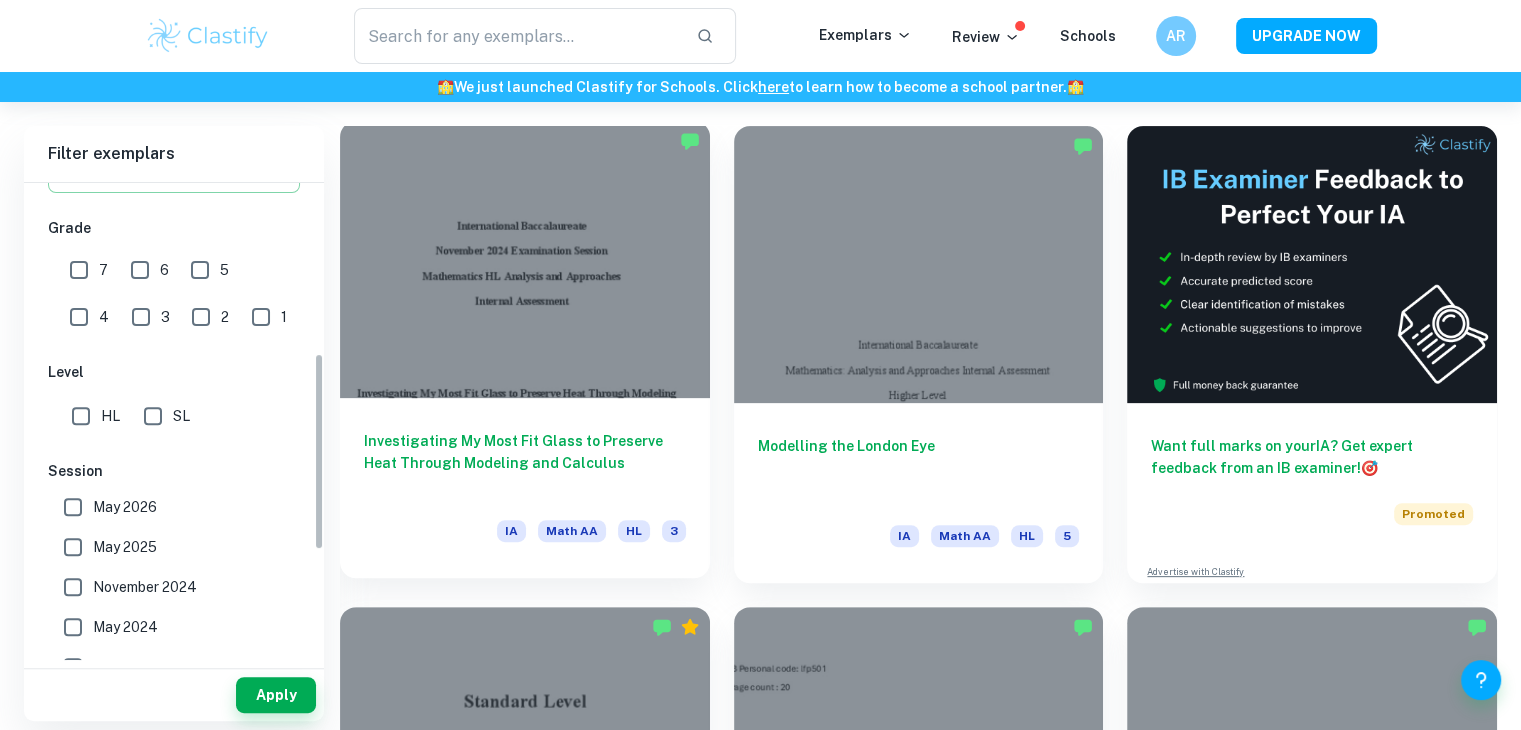 click at bounding box center [525, 259] 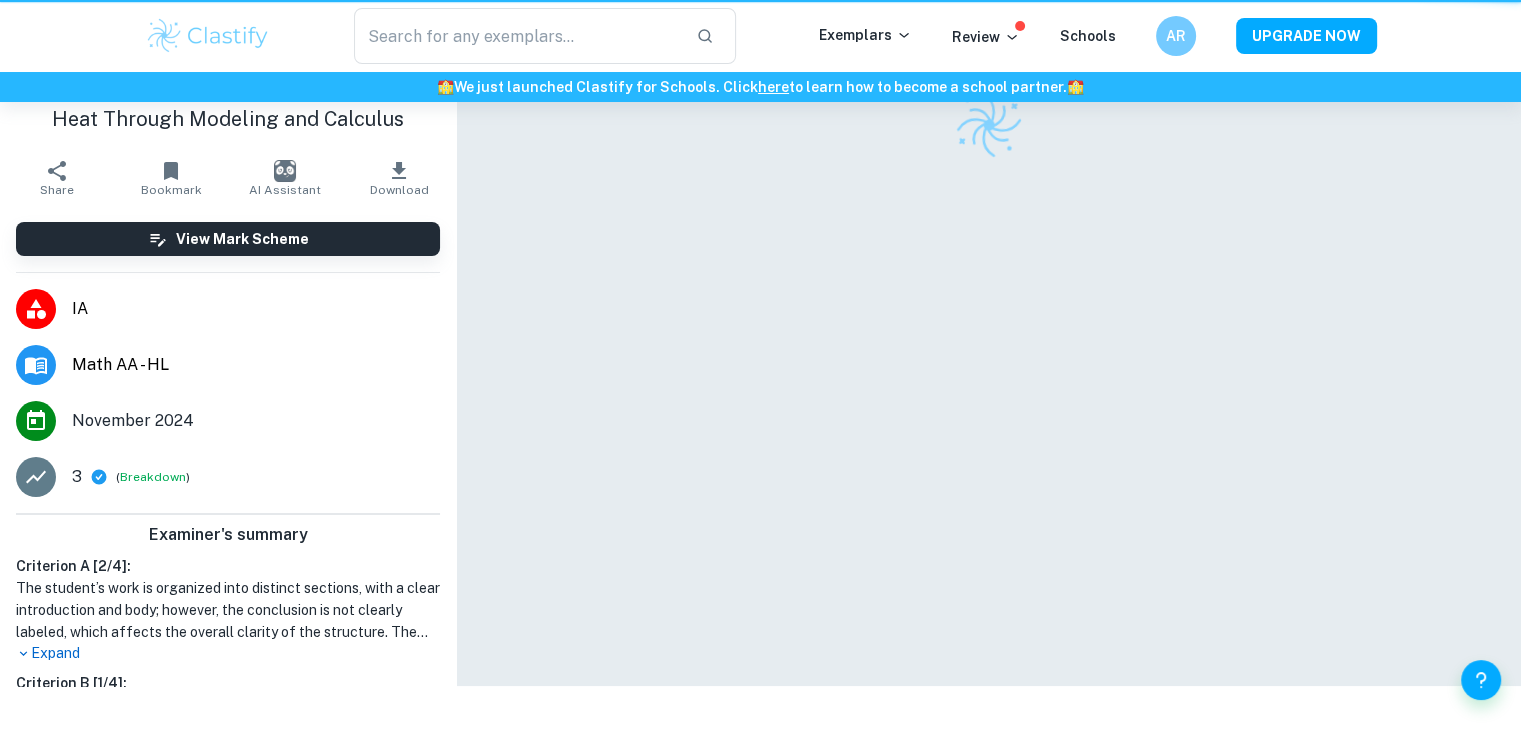scroll, scrollTop: 0, scrollLeft: 0, axis: both 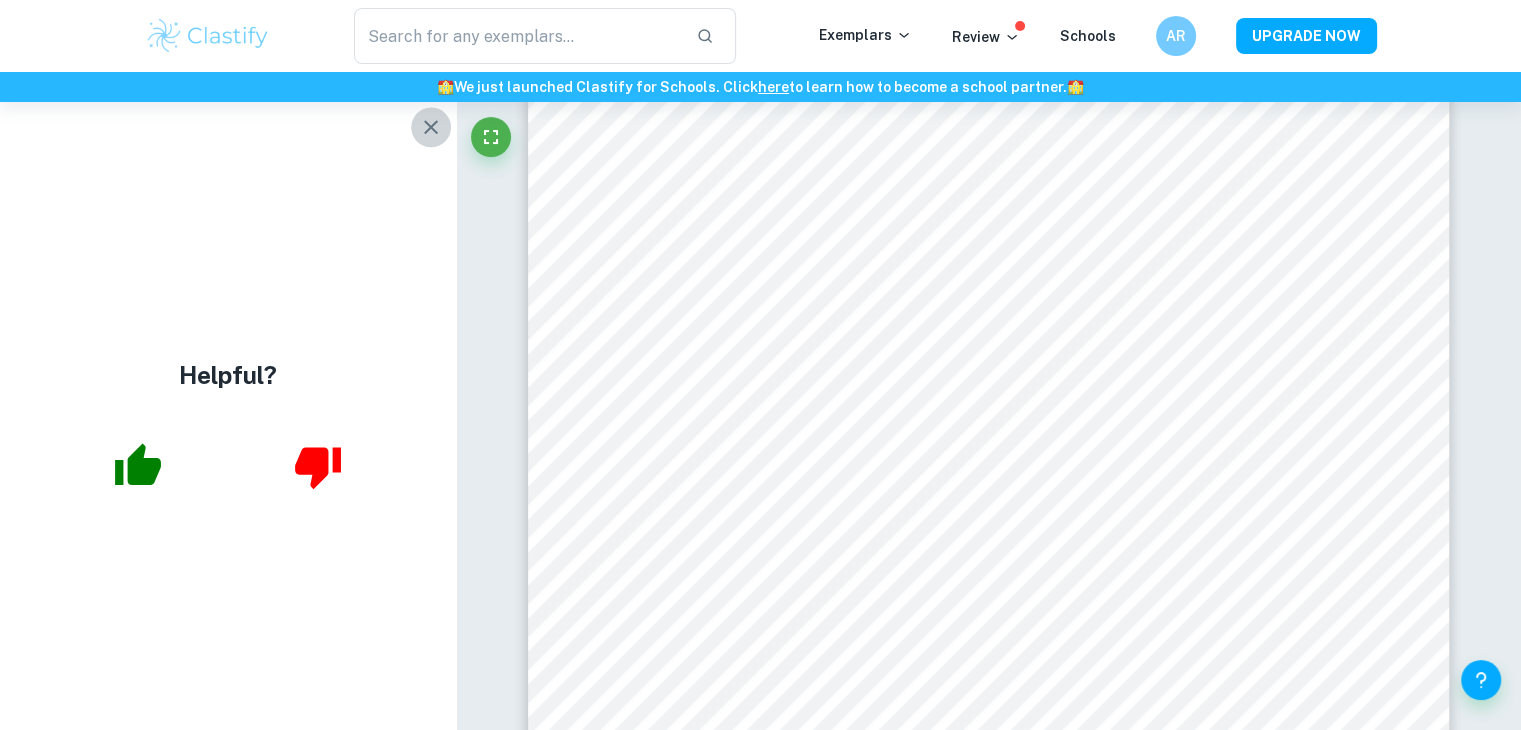 click 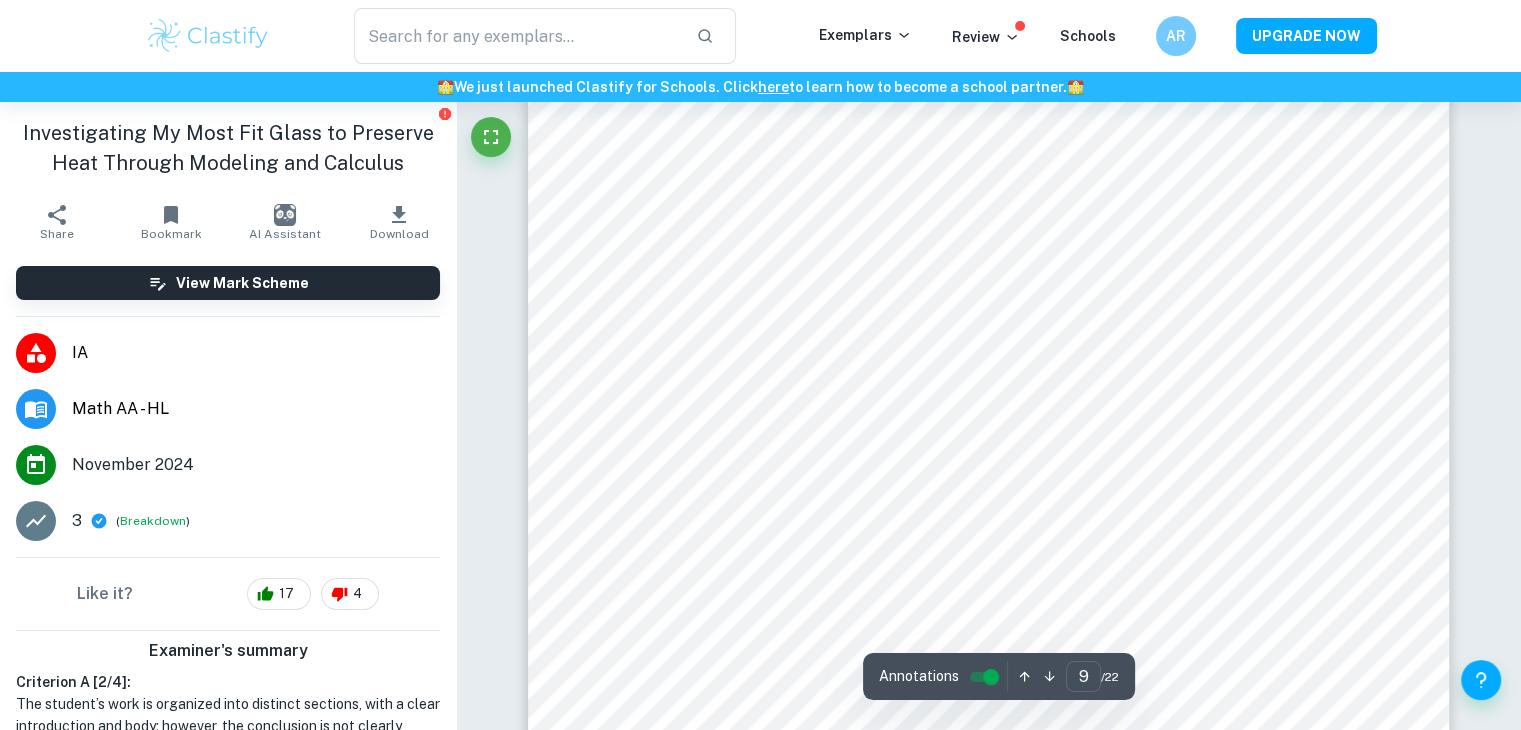 scroll, scrollTop: 11018, scrollLeft: 0, axis: vertical 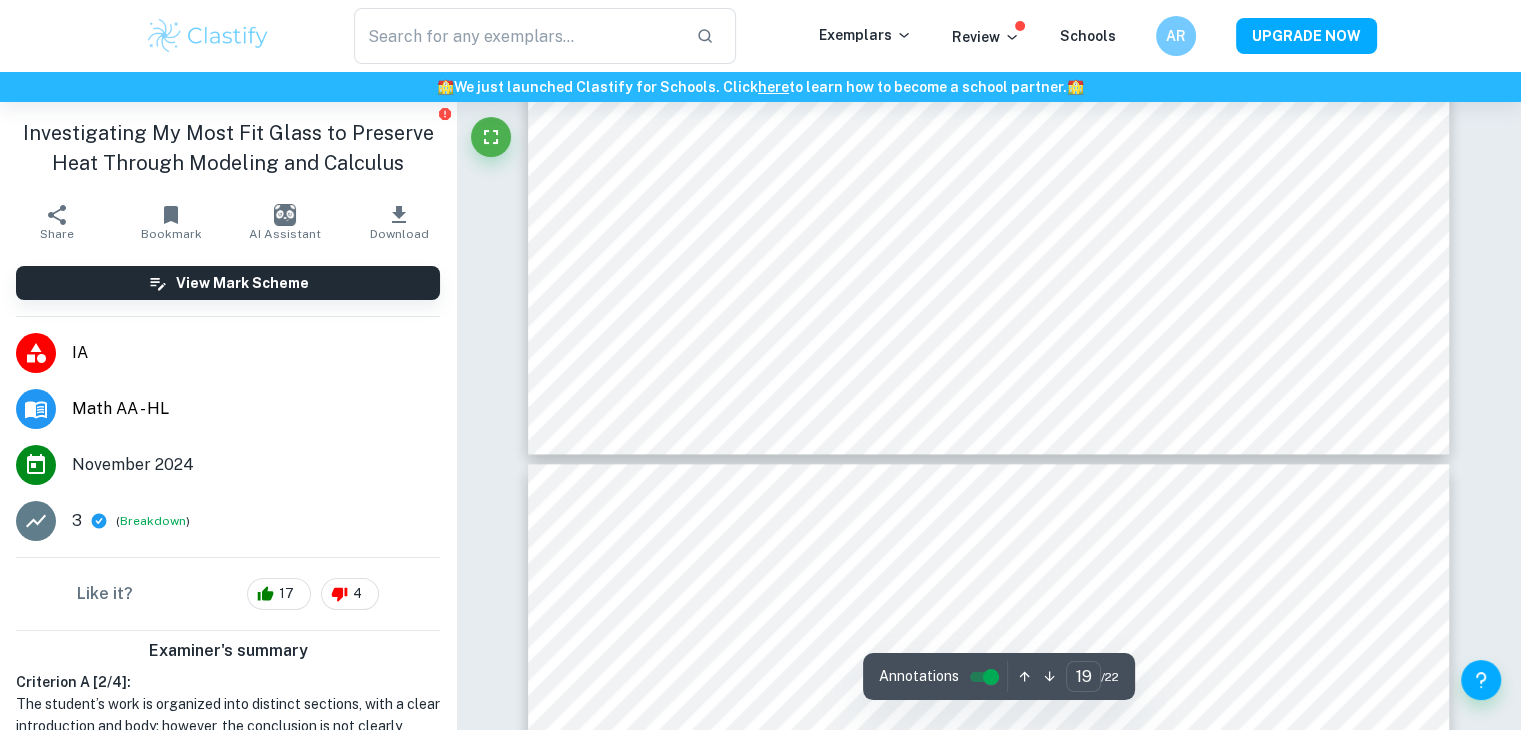 type on "20" 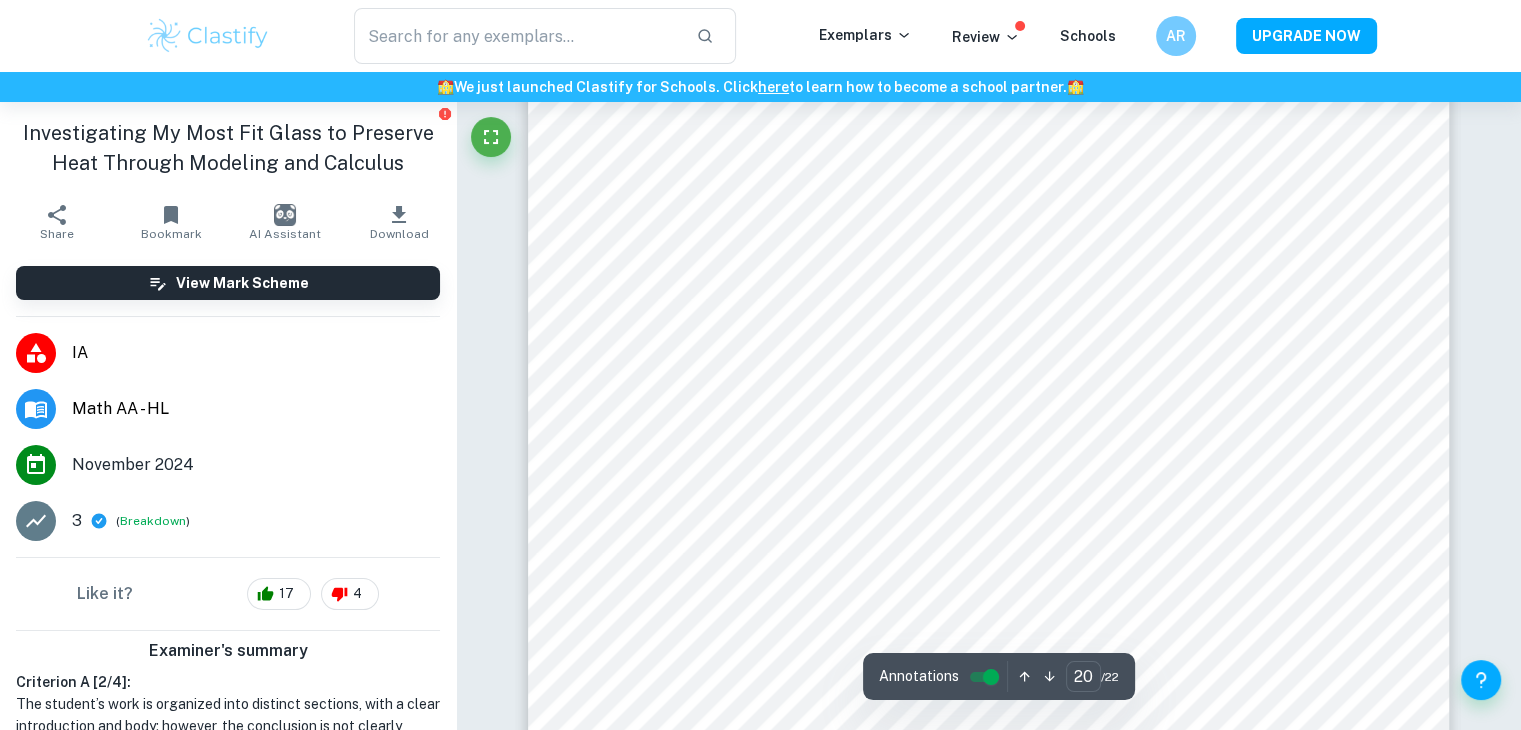 scroll, scrollTop: 26073, scrollLeft: 0, axis: vertical 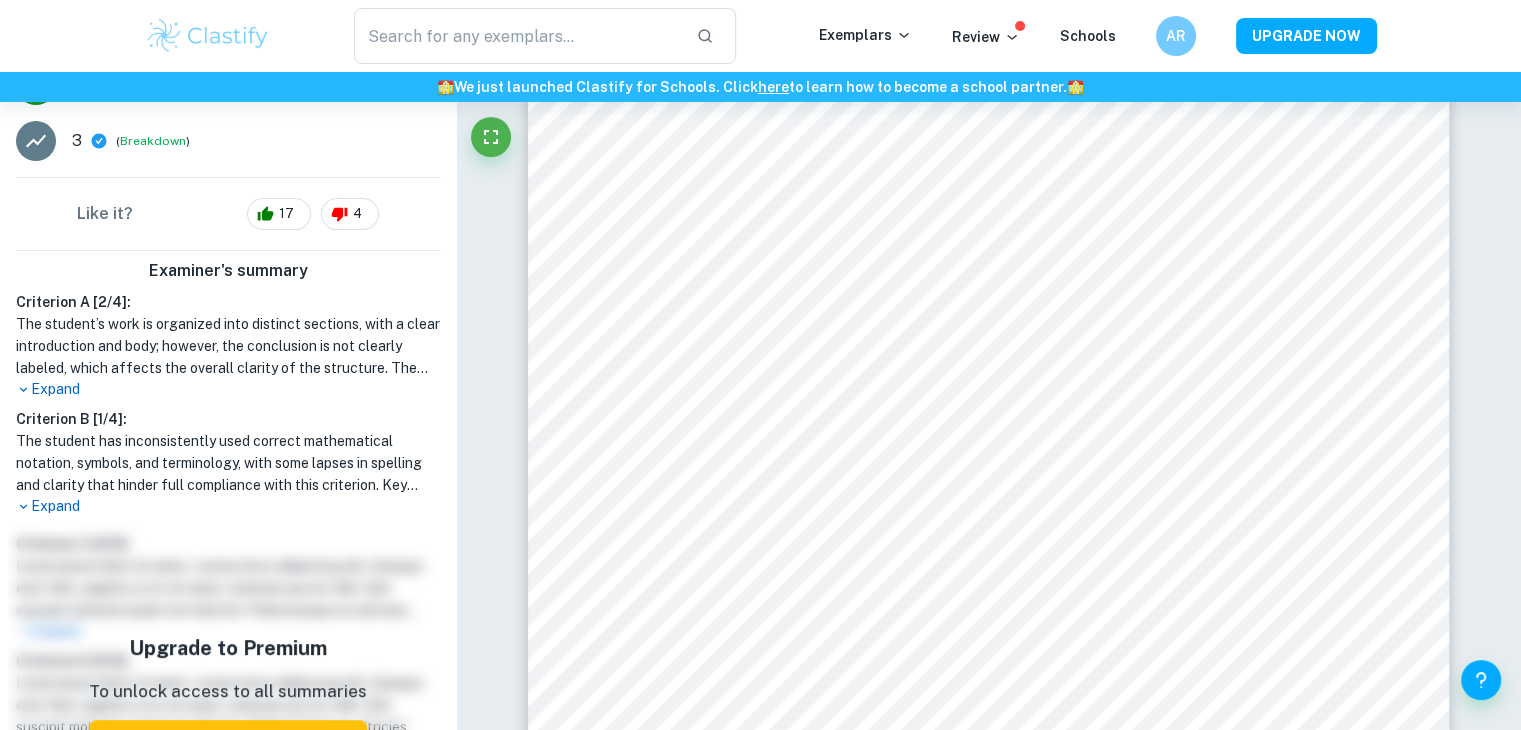 click on "Expand" at bounding box center [228, 389] 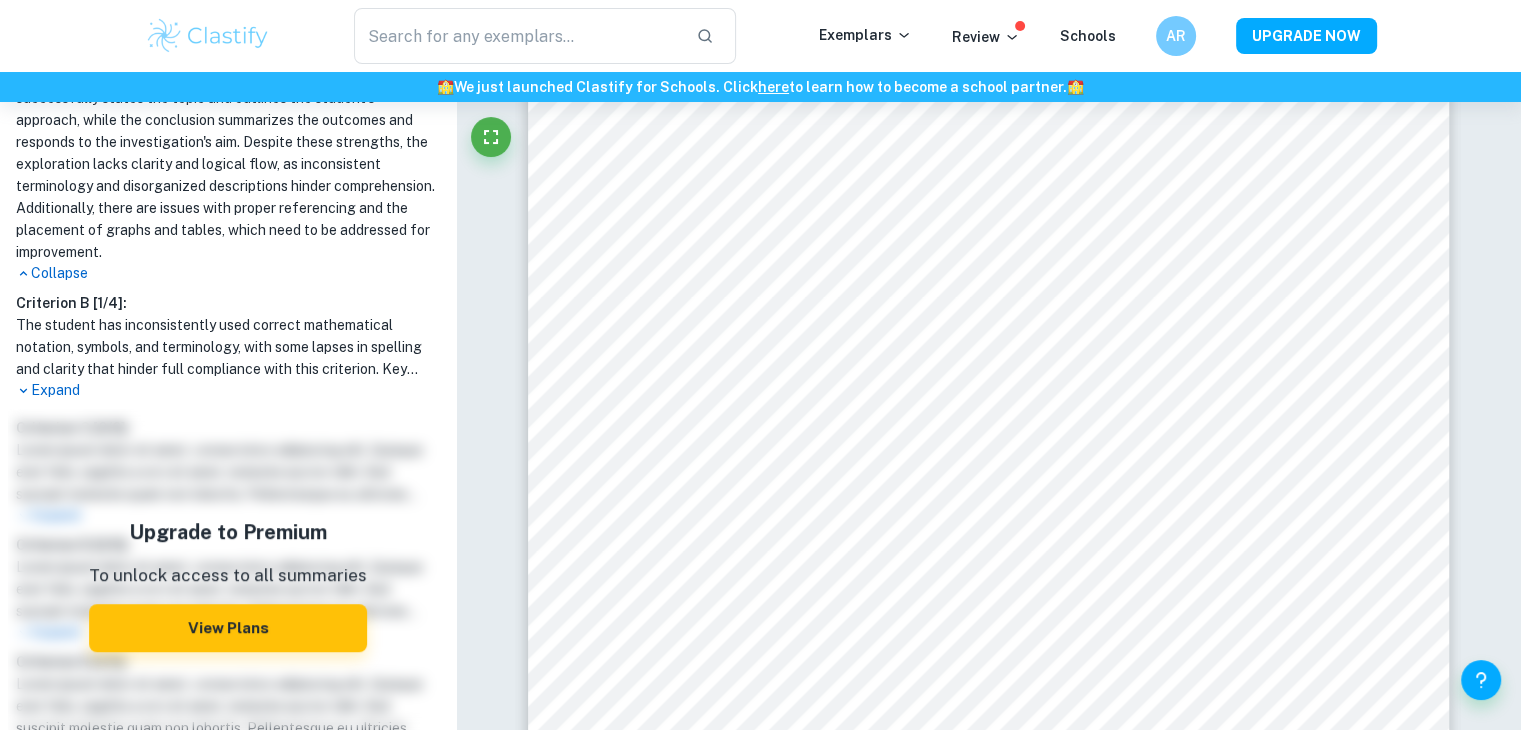 scroll, scrollTop: 724, scrollLeft: 0, axis: vertical 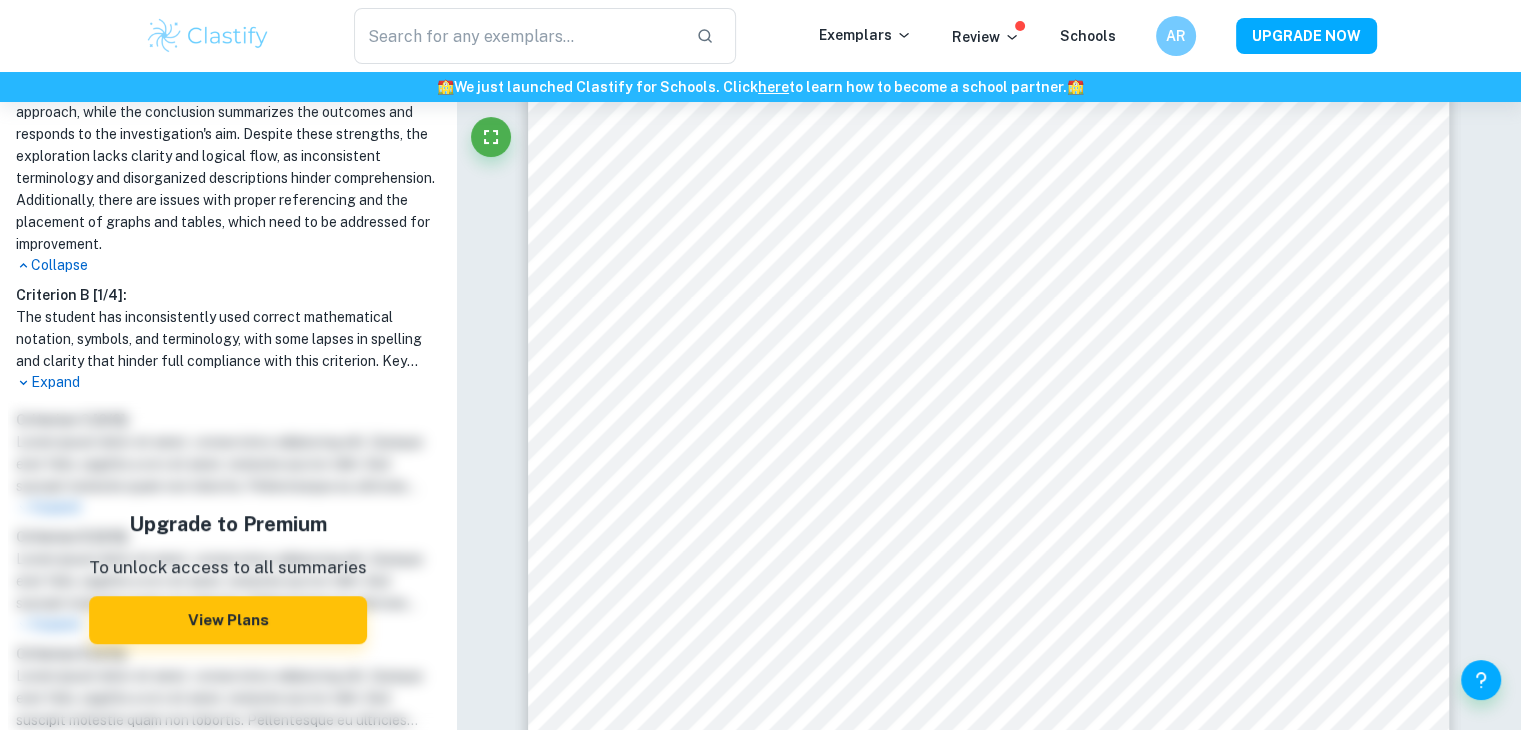 click on "Expand" at bounding box center [228, 382] 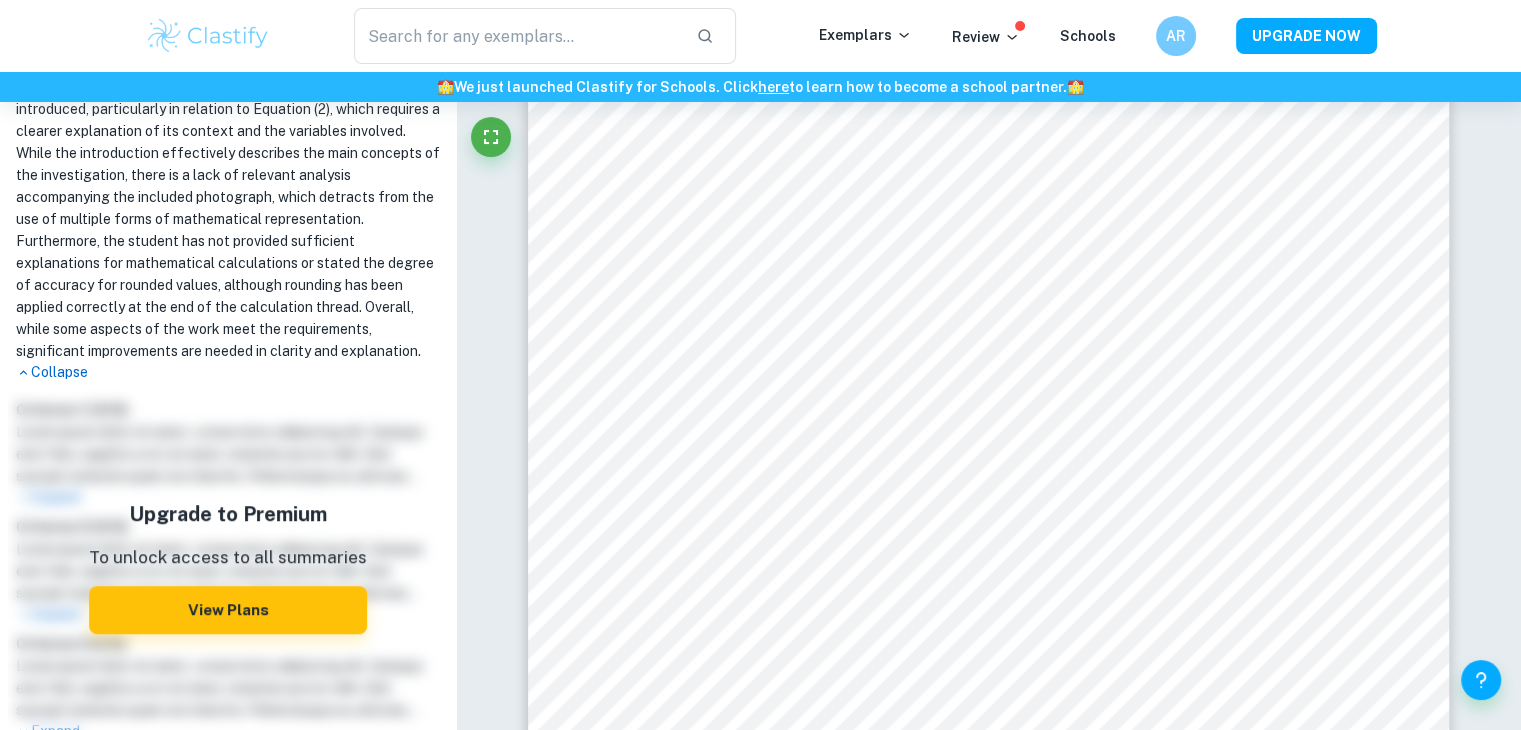 scroll, scrollTop: 1014, scrollLeft: 0, axis: vertical 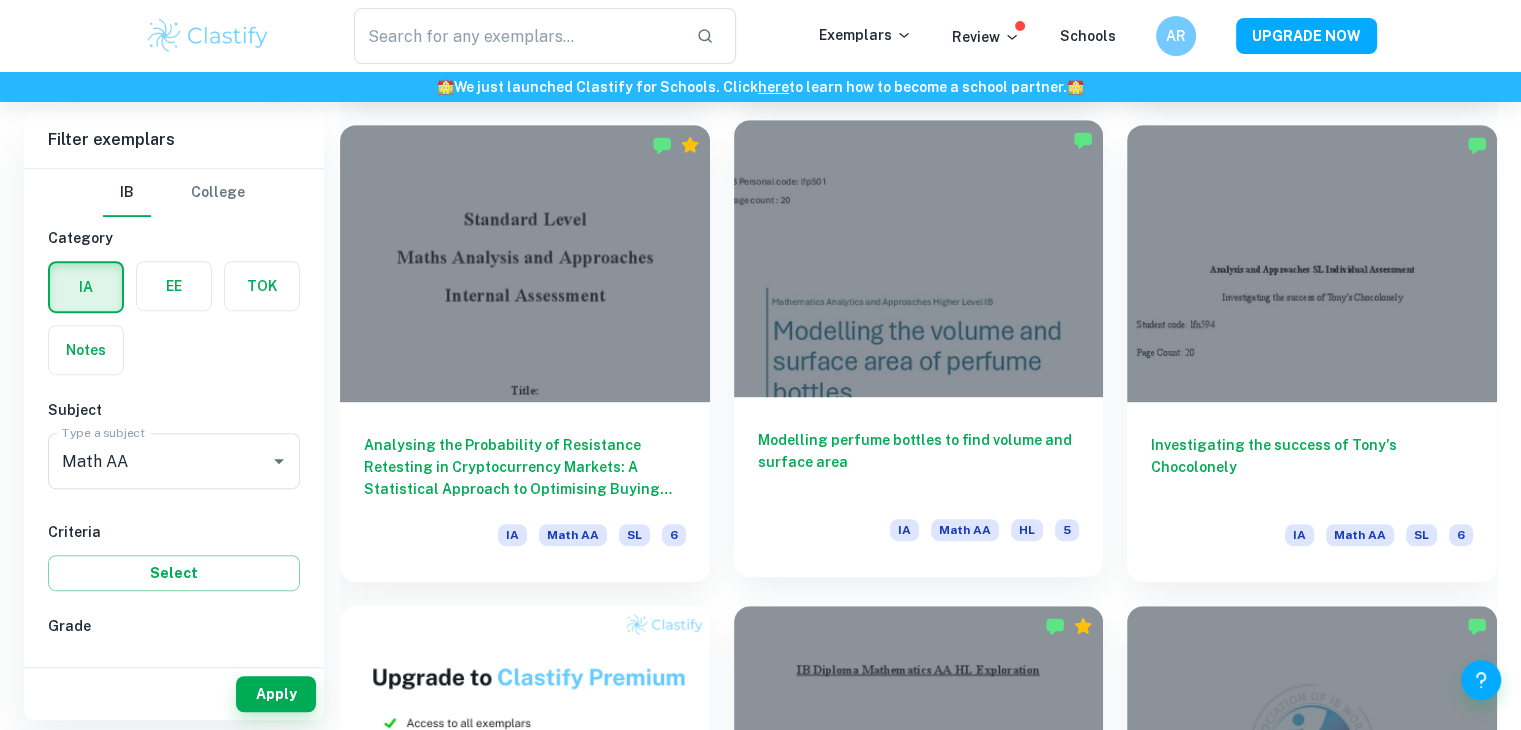 click at bounding box center [919, 258] 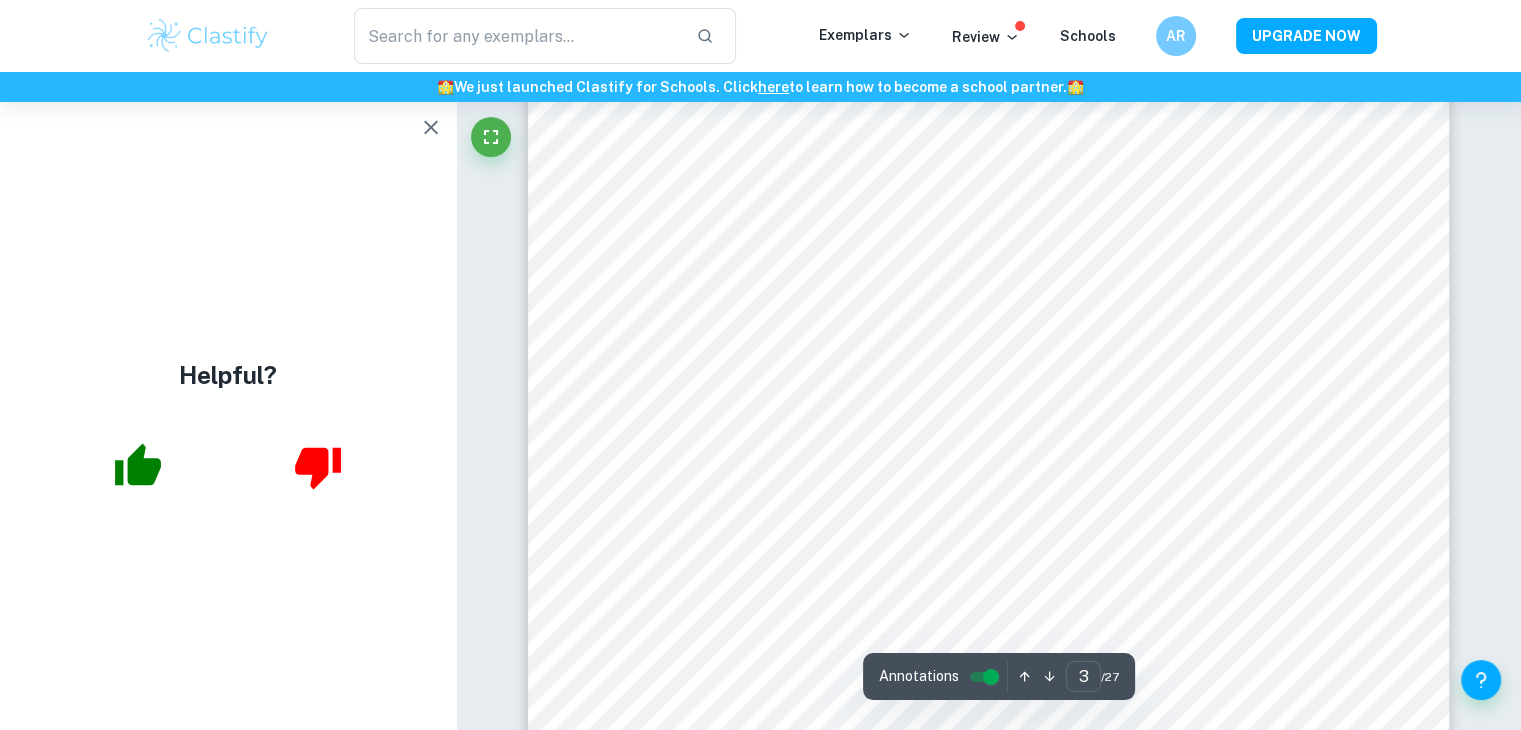scroll, scrollTop: 3082, scrollLeft: 0, axis: vertical 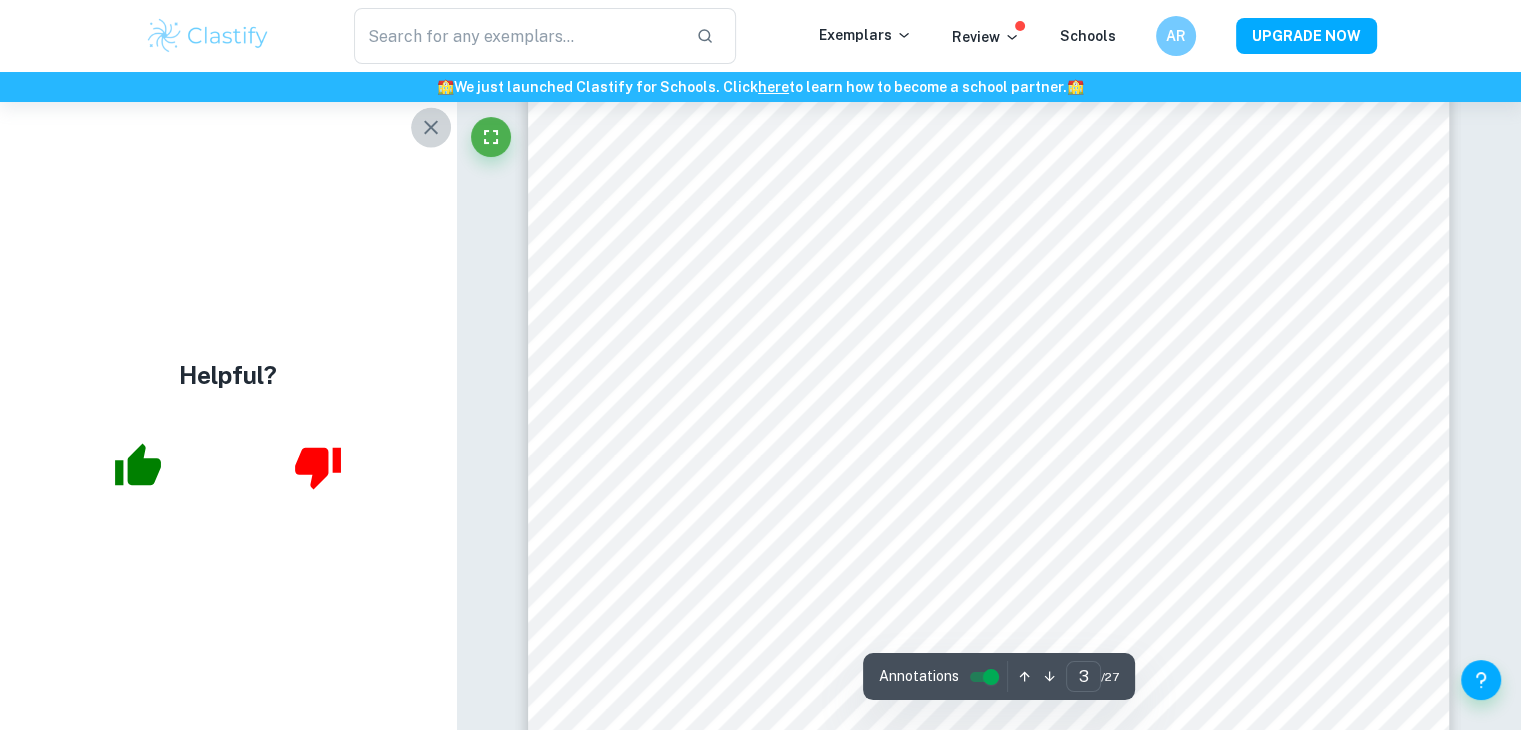 click 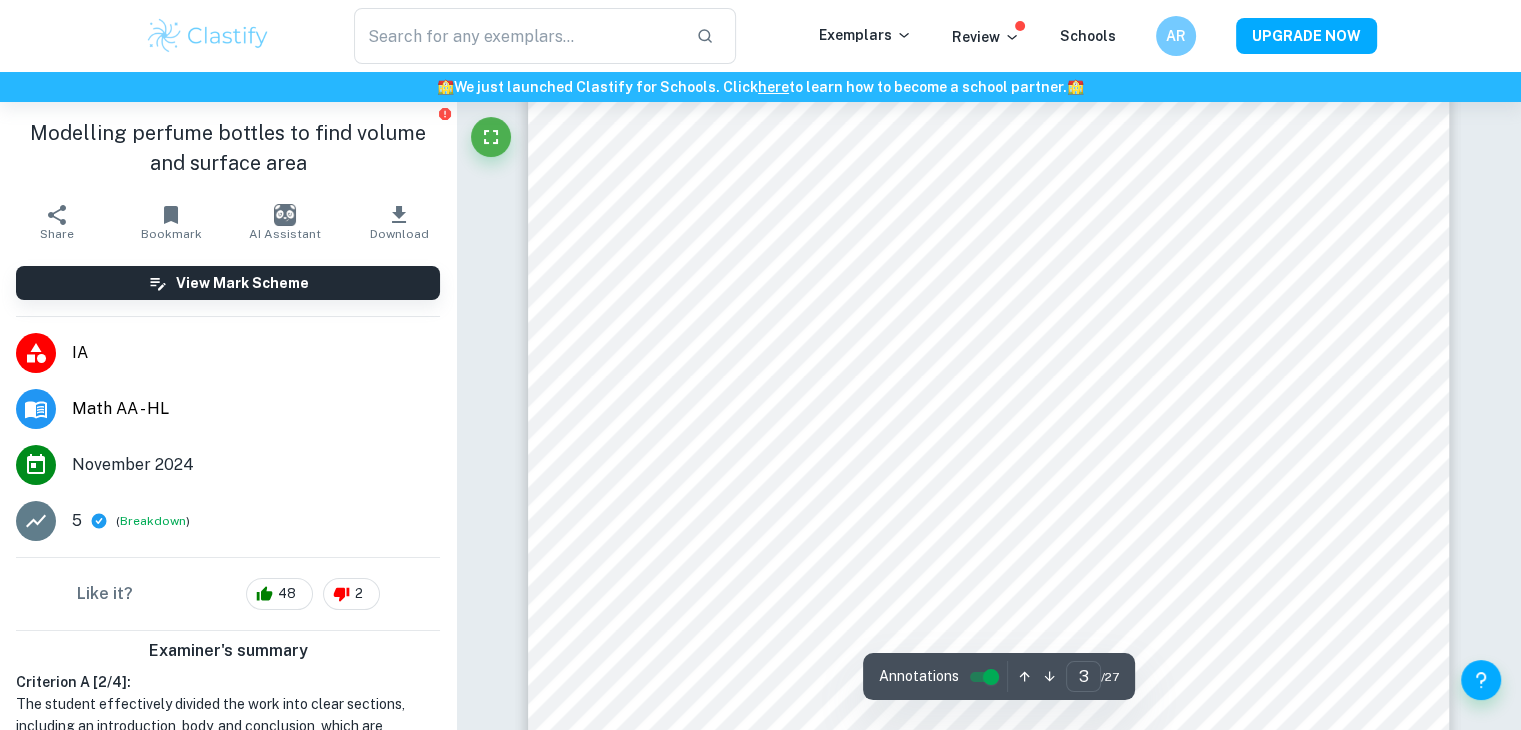 scroll, scrollTop: 3408, scrollLeft: 0, axis: vertical 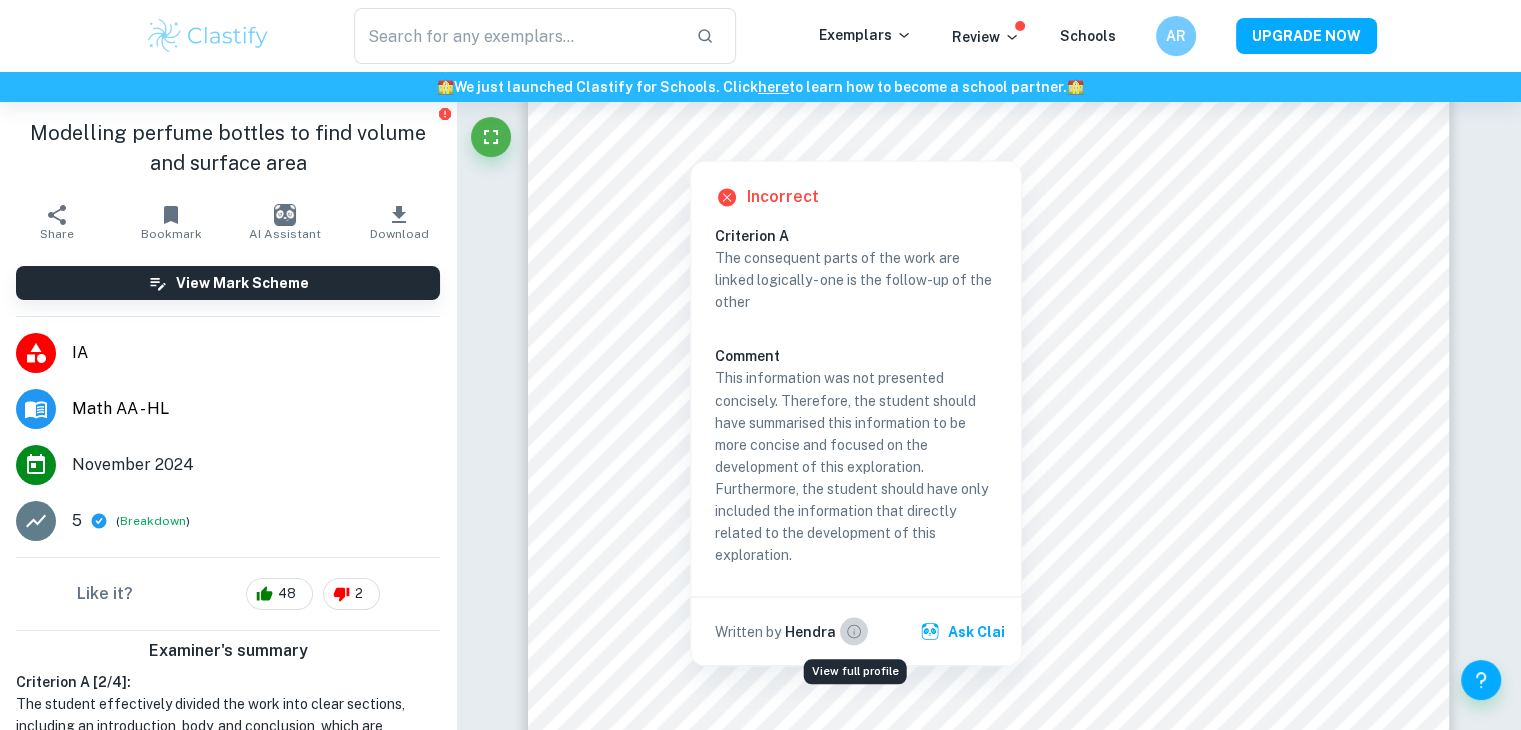 click 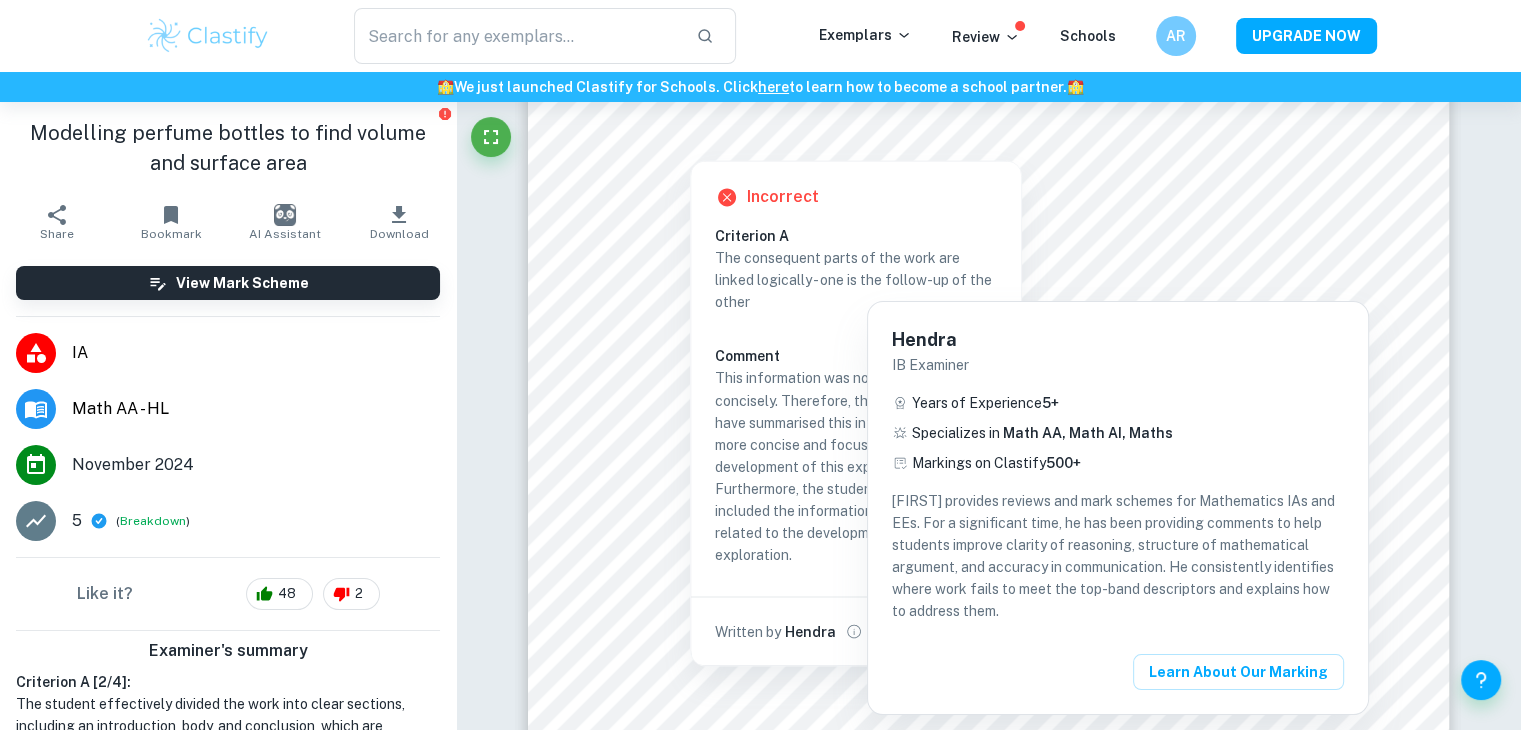 click at bounding box center [760, 365] 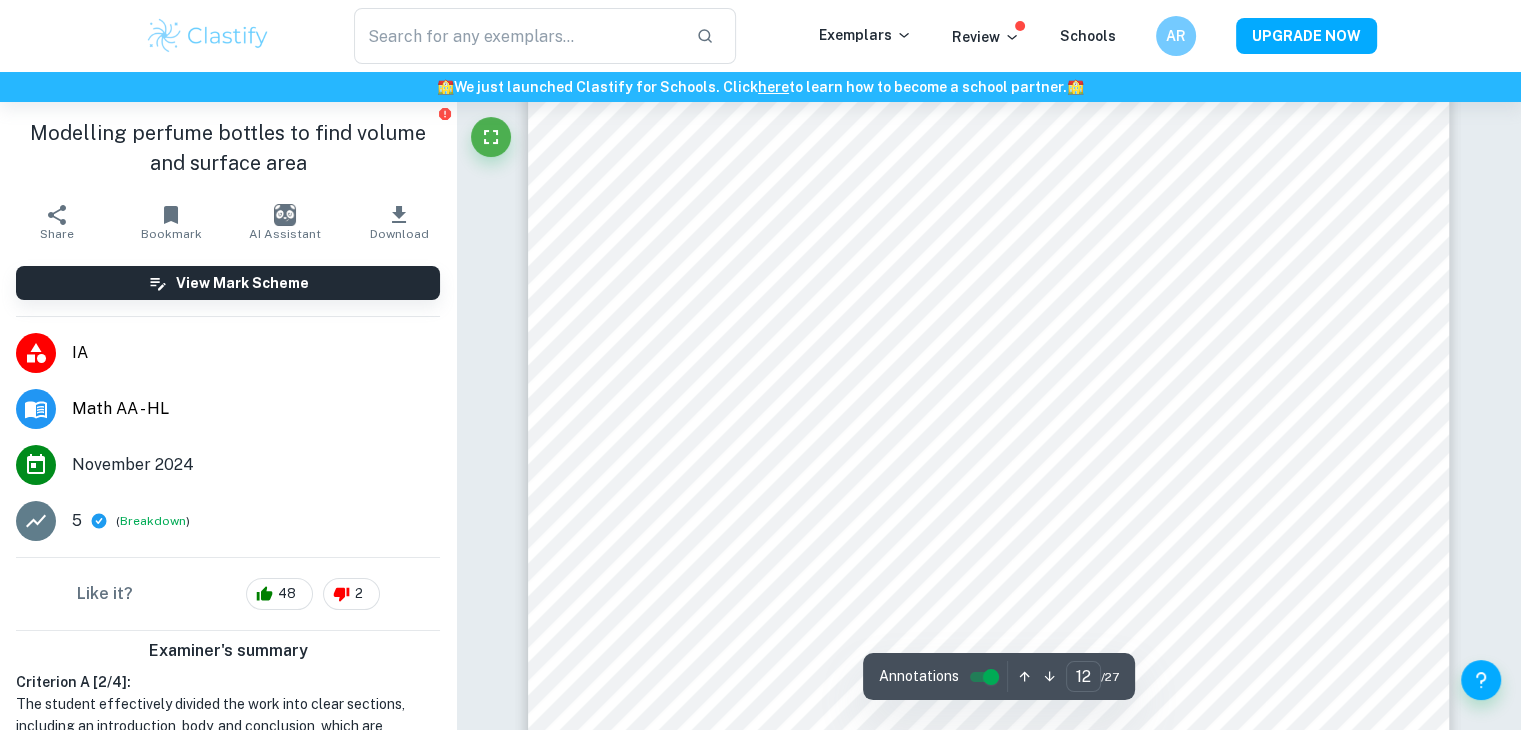 scroll, scrollTop: 15536, scrollLeft: 0, axis: vertical 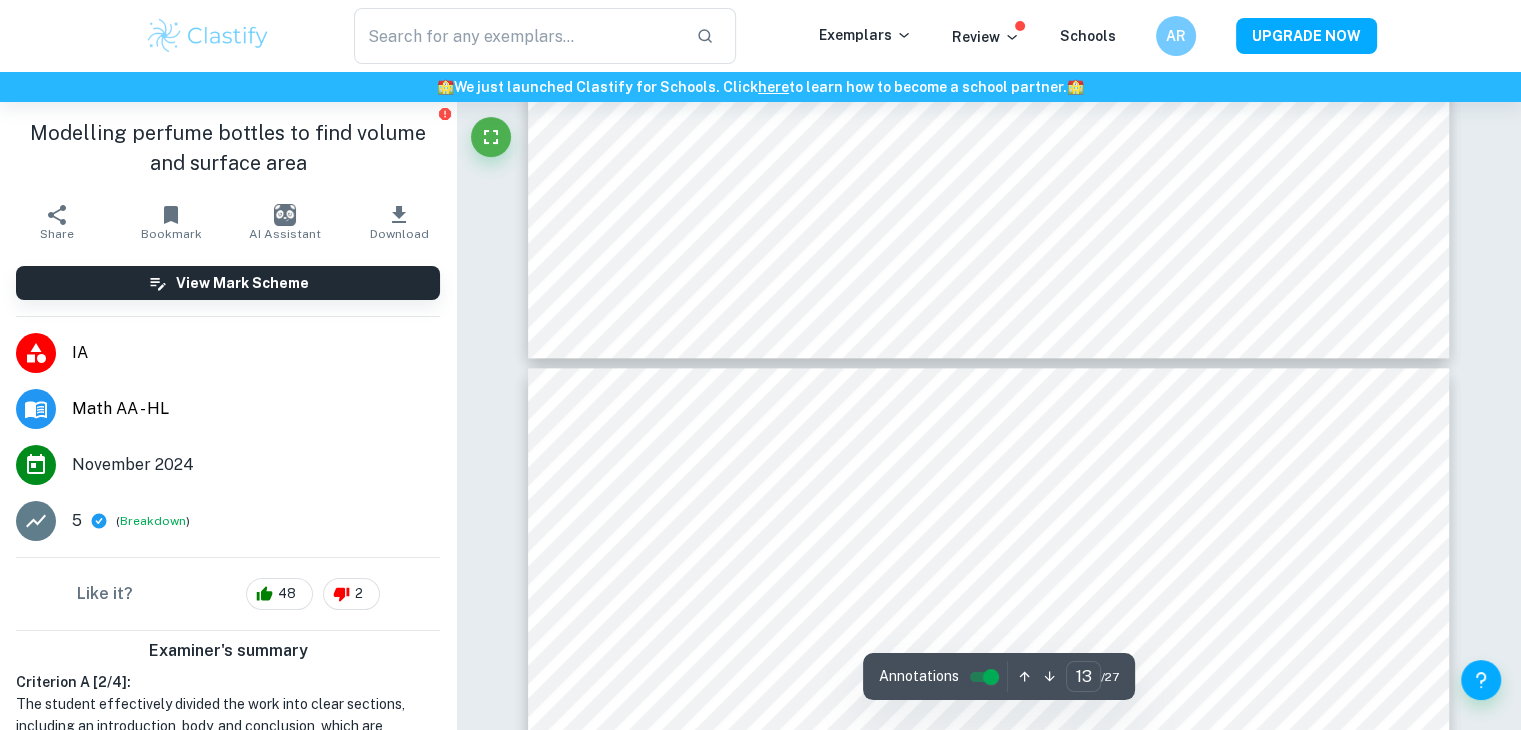 type on "14" 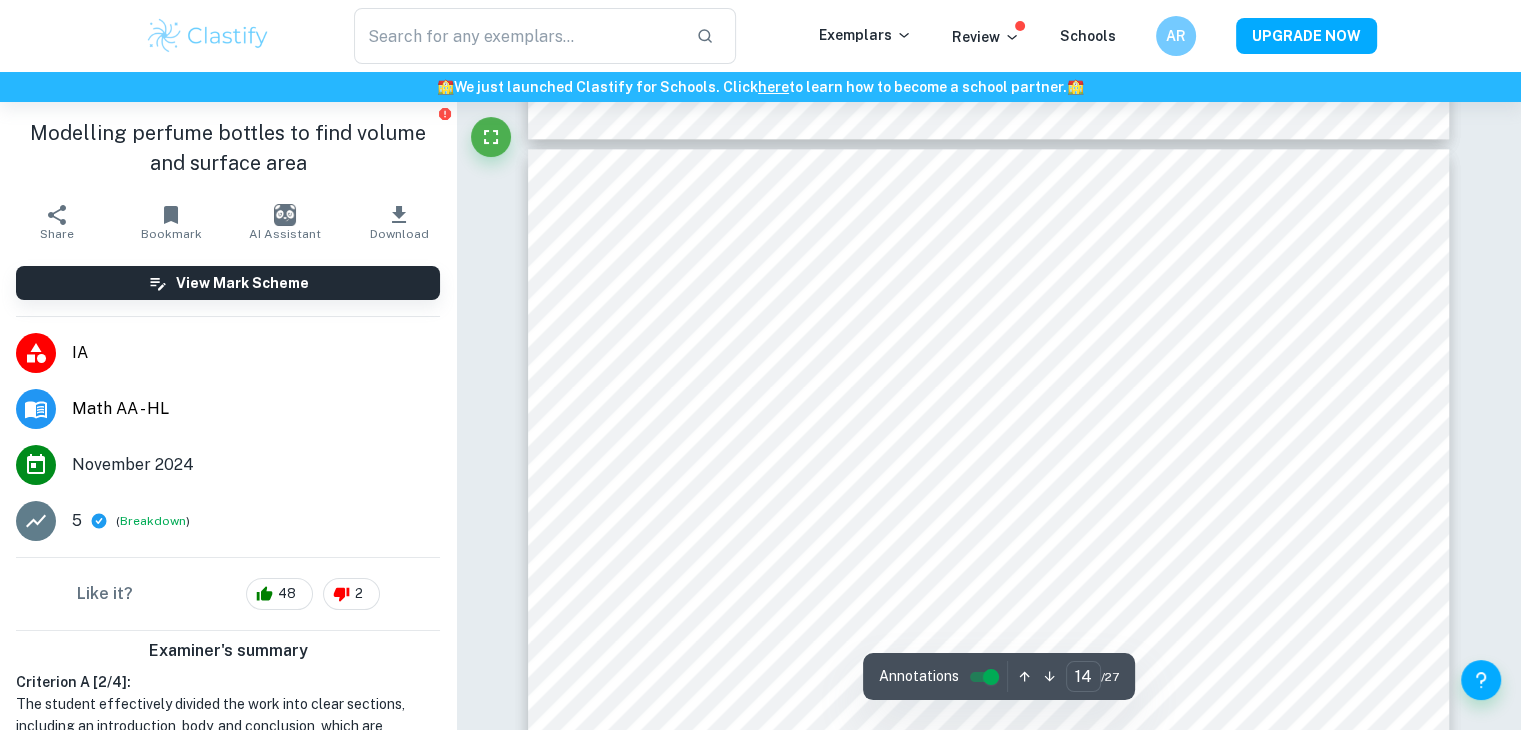 scroll, scrollTop: 17498, scrollLeft: 0, axis: vertical 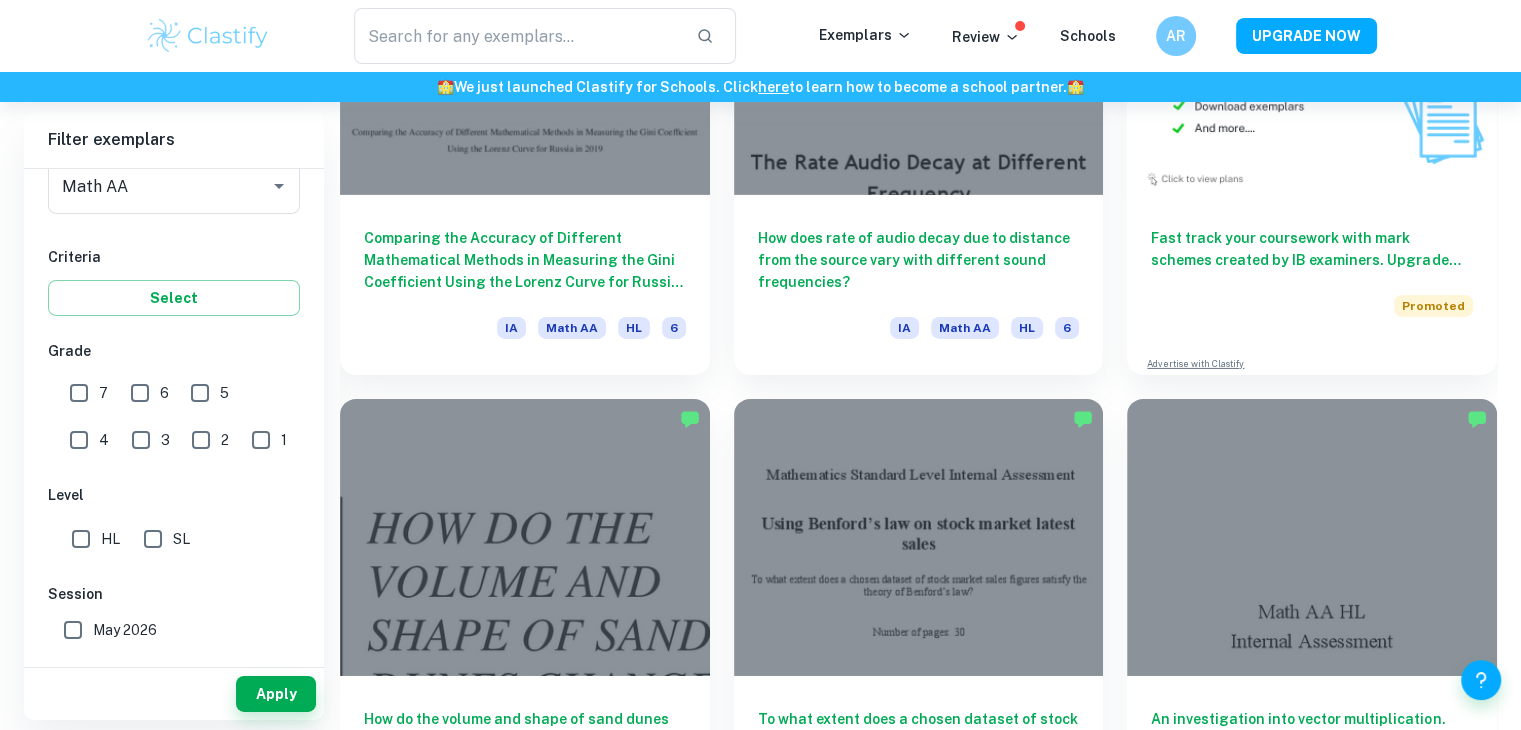 click on "7" at bounding box center (79, 393) 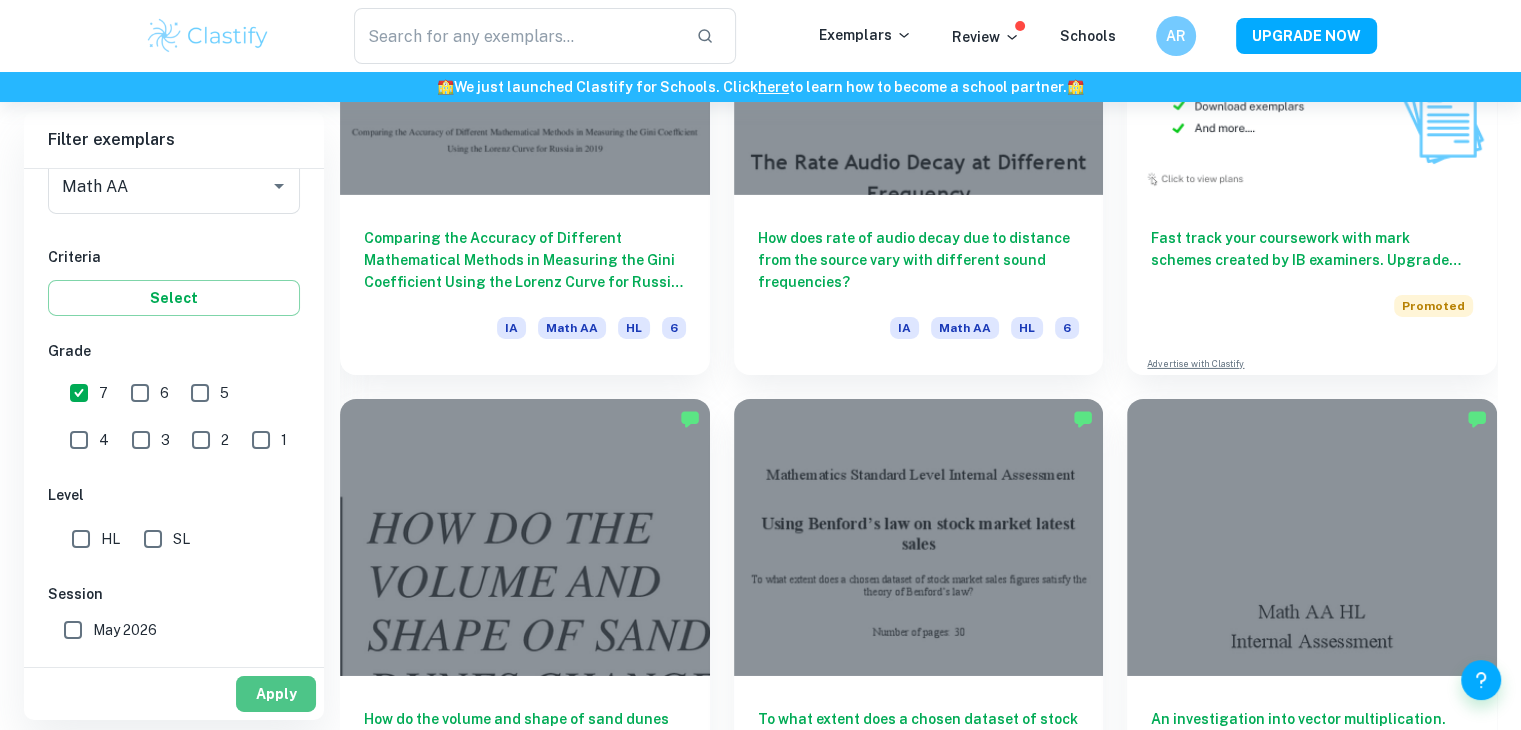 click on "Apply" at bounding box center (276, 694) 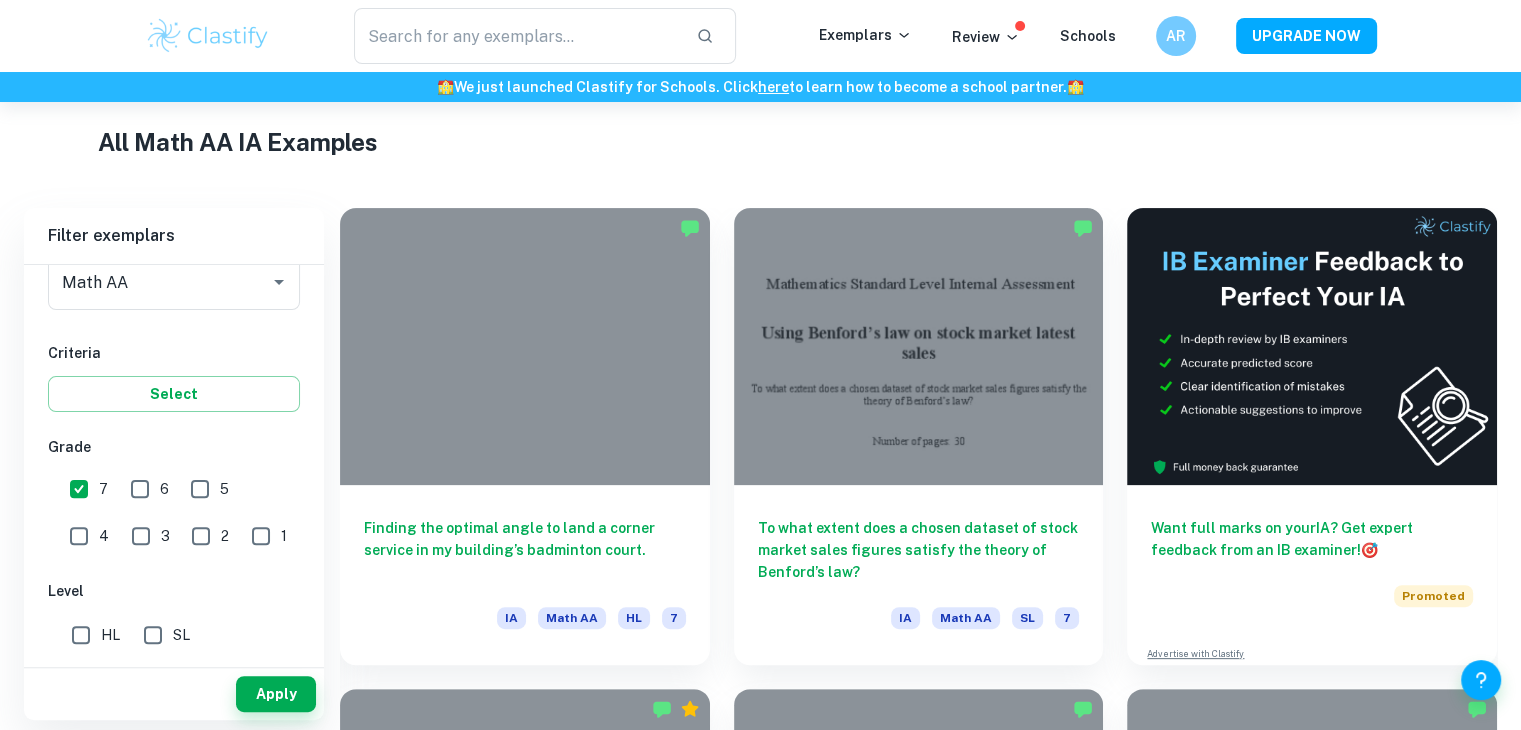 scroll, scrollTop: 462, scrollLeft: 0, axis: vertical 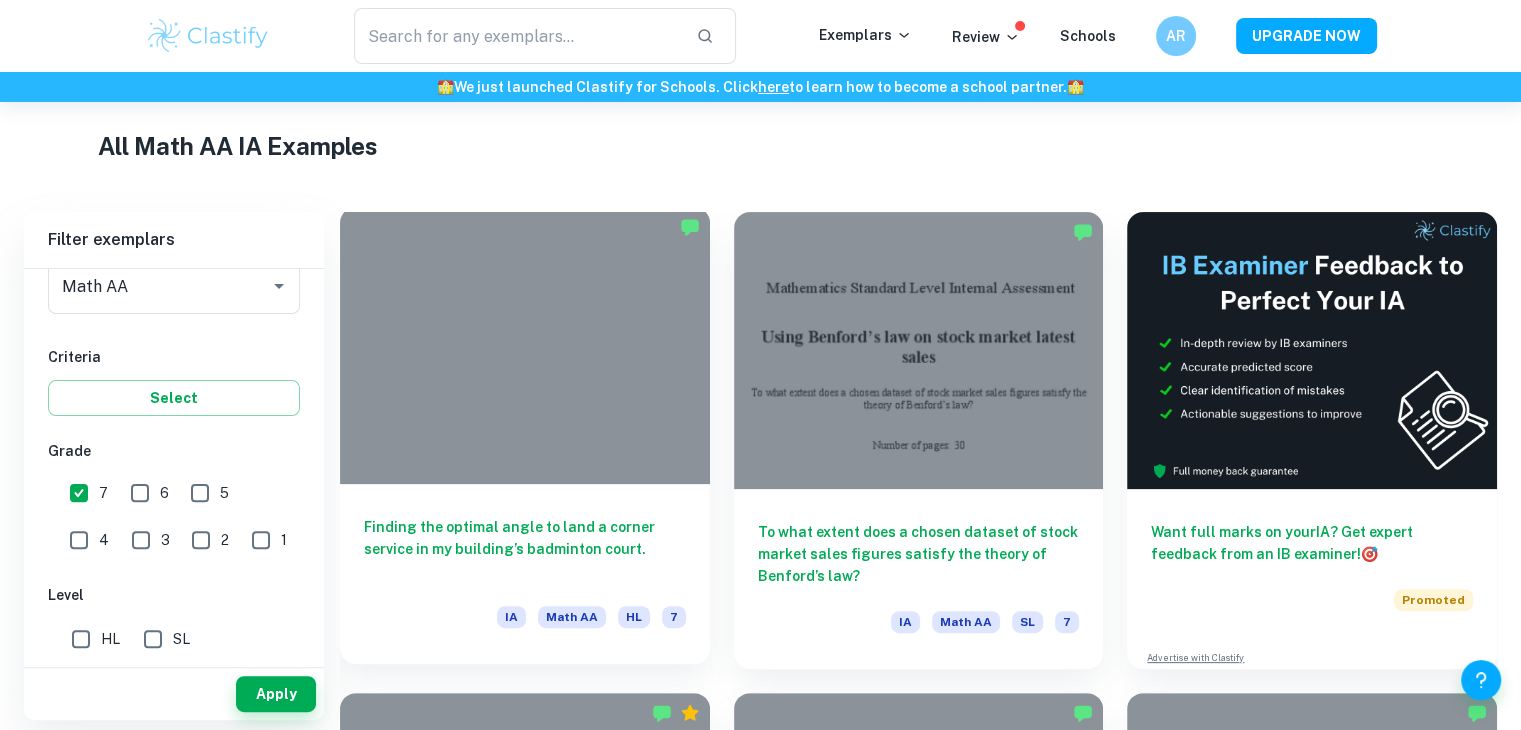 click at bounding box center [525, 345] 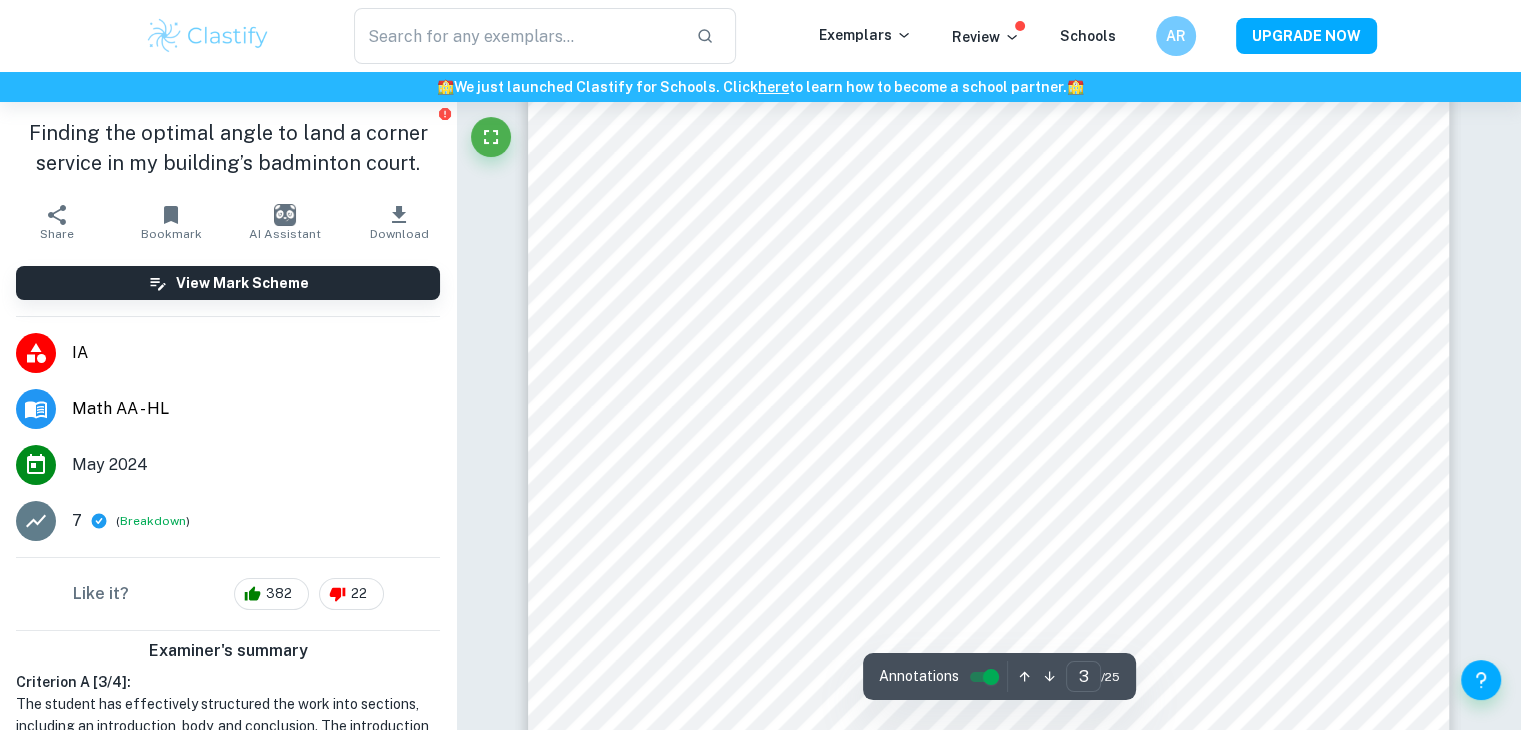 scroll, scrollTop: 3388, scrollLeft: 0, axis: vertical 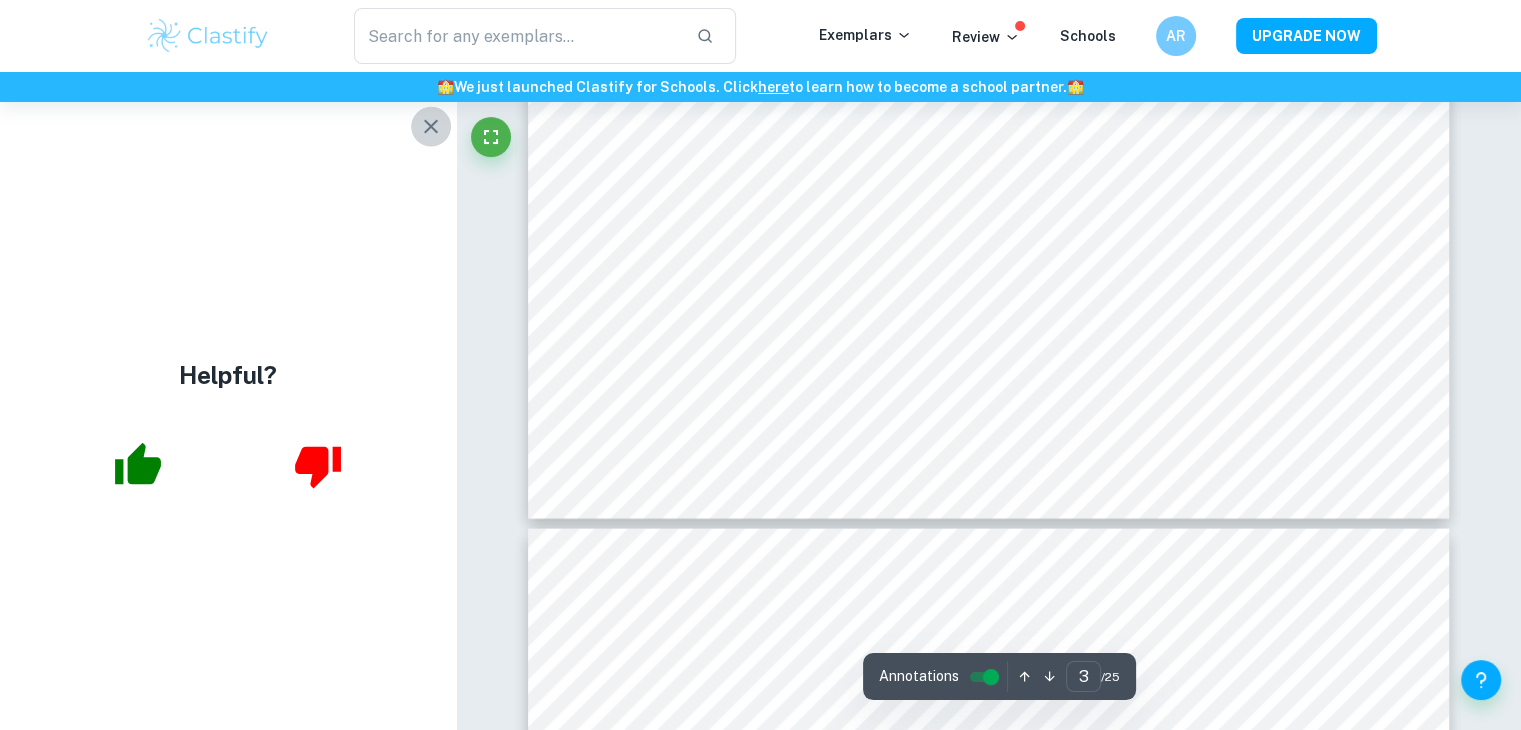 click 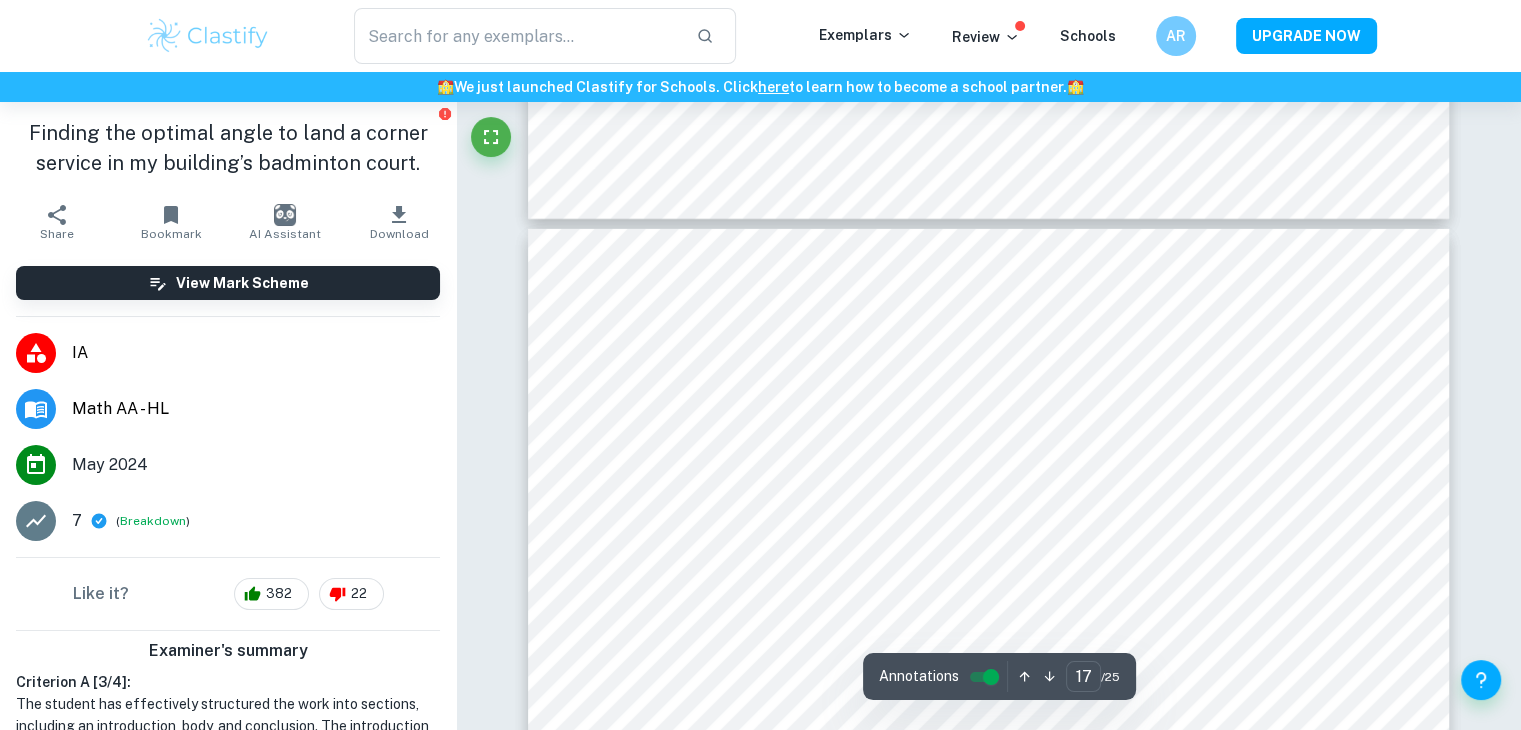 scroll, scrollTop: 21675, scrollLeft: 0, axis: vertical 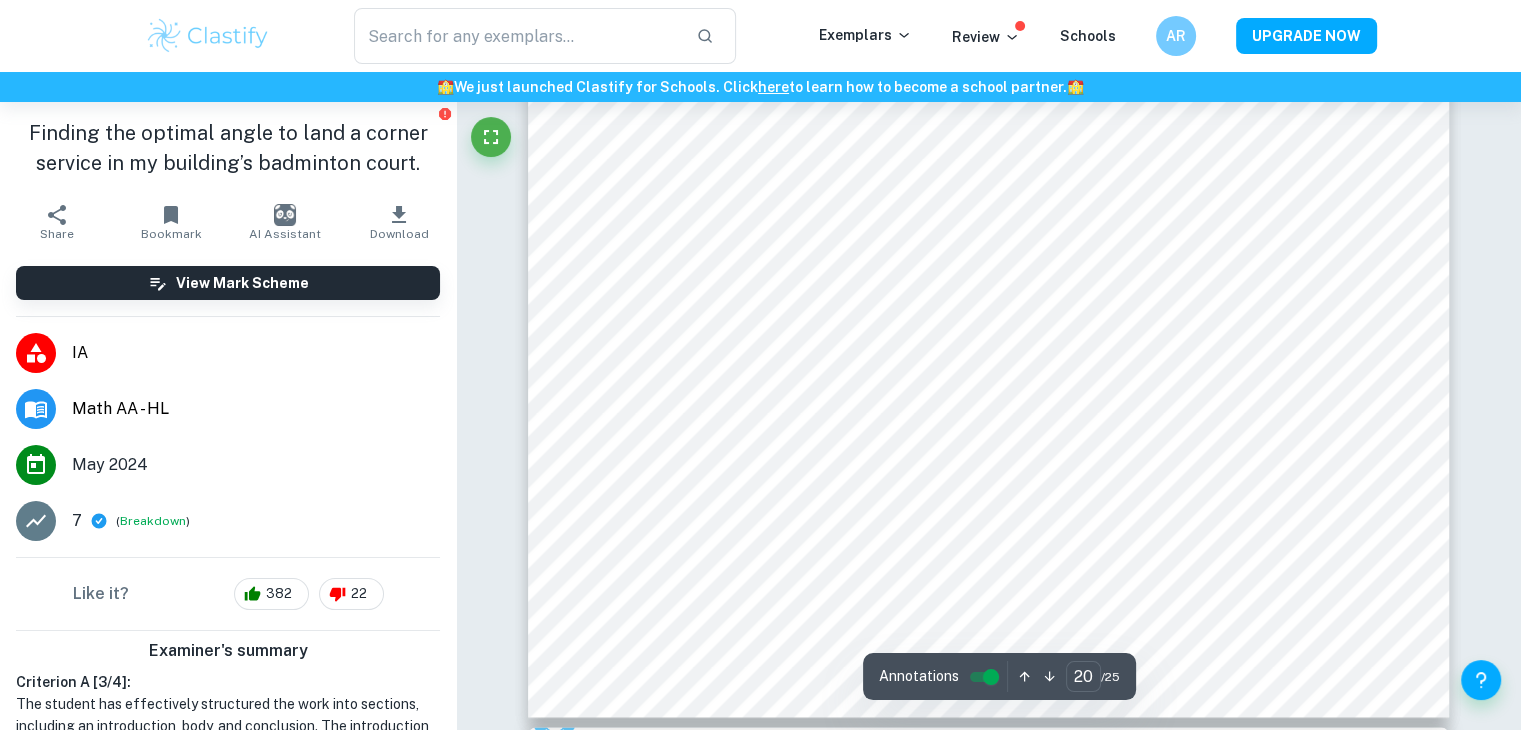 type on "21" 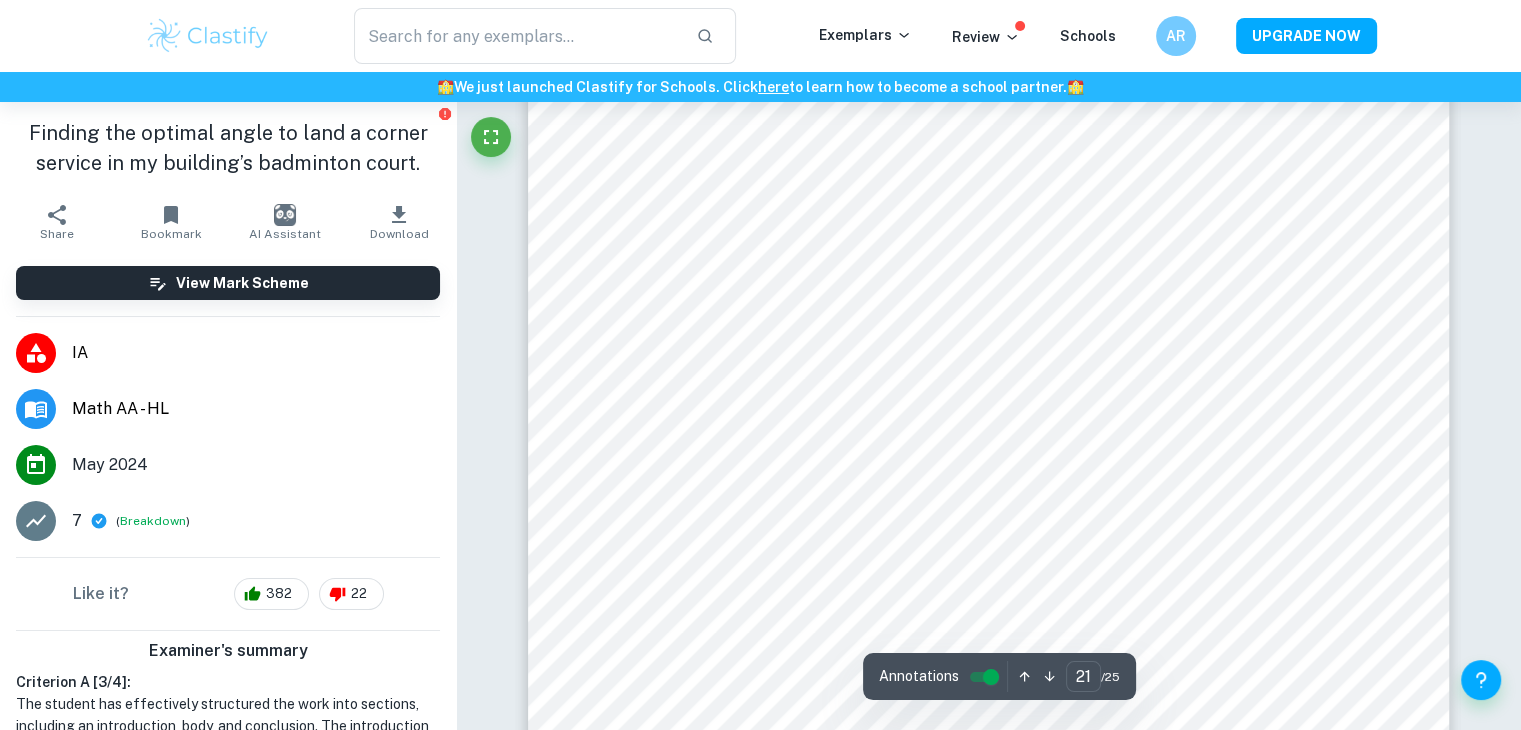 scroll, scrollTop: 27731, scrollLeft: 0, axis: vertical 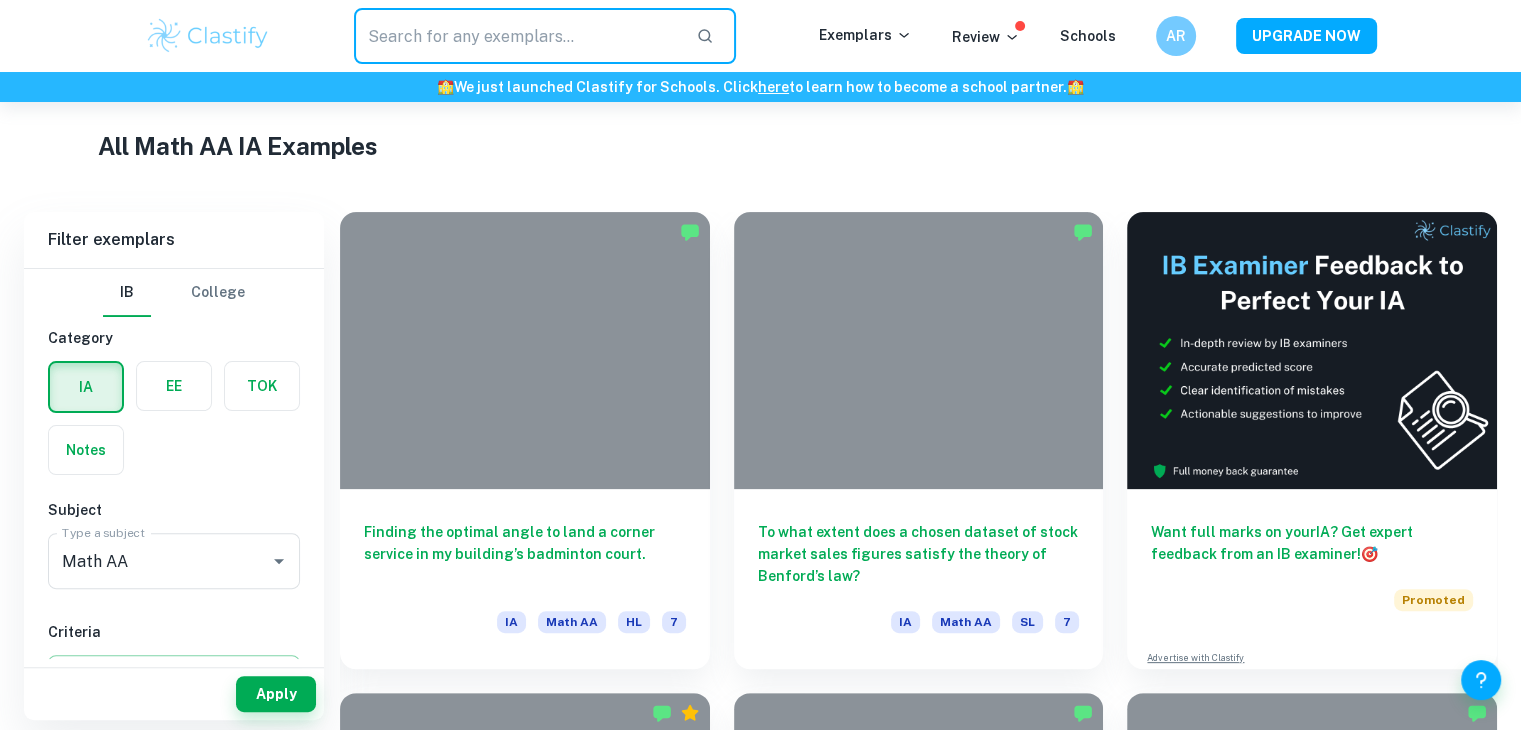 click at bounding box center (517, 36) 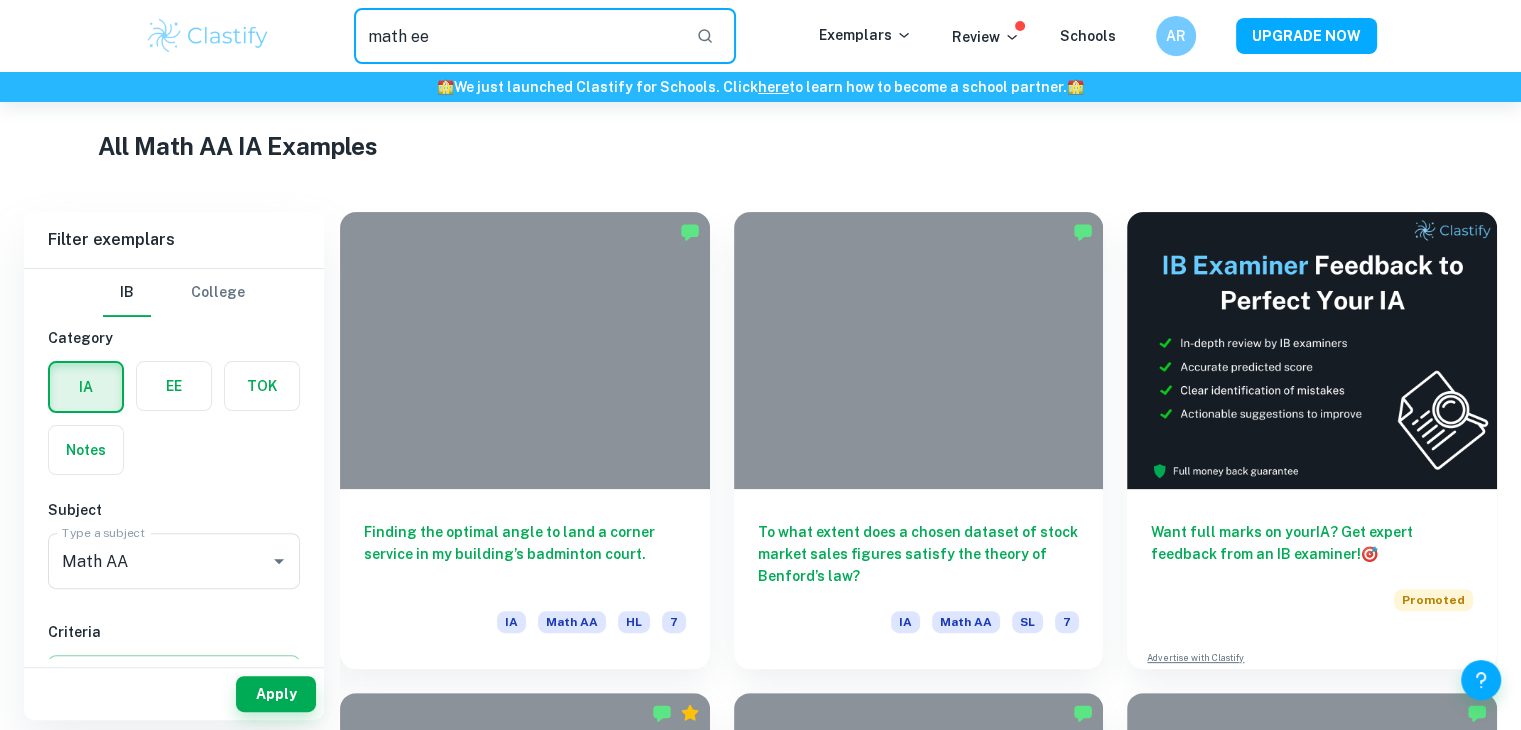 type on "math ee" 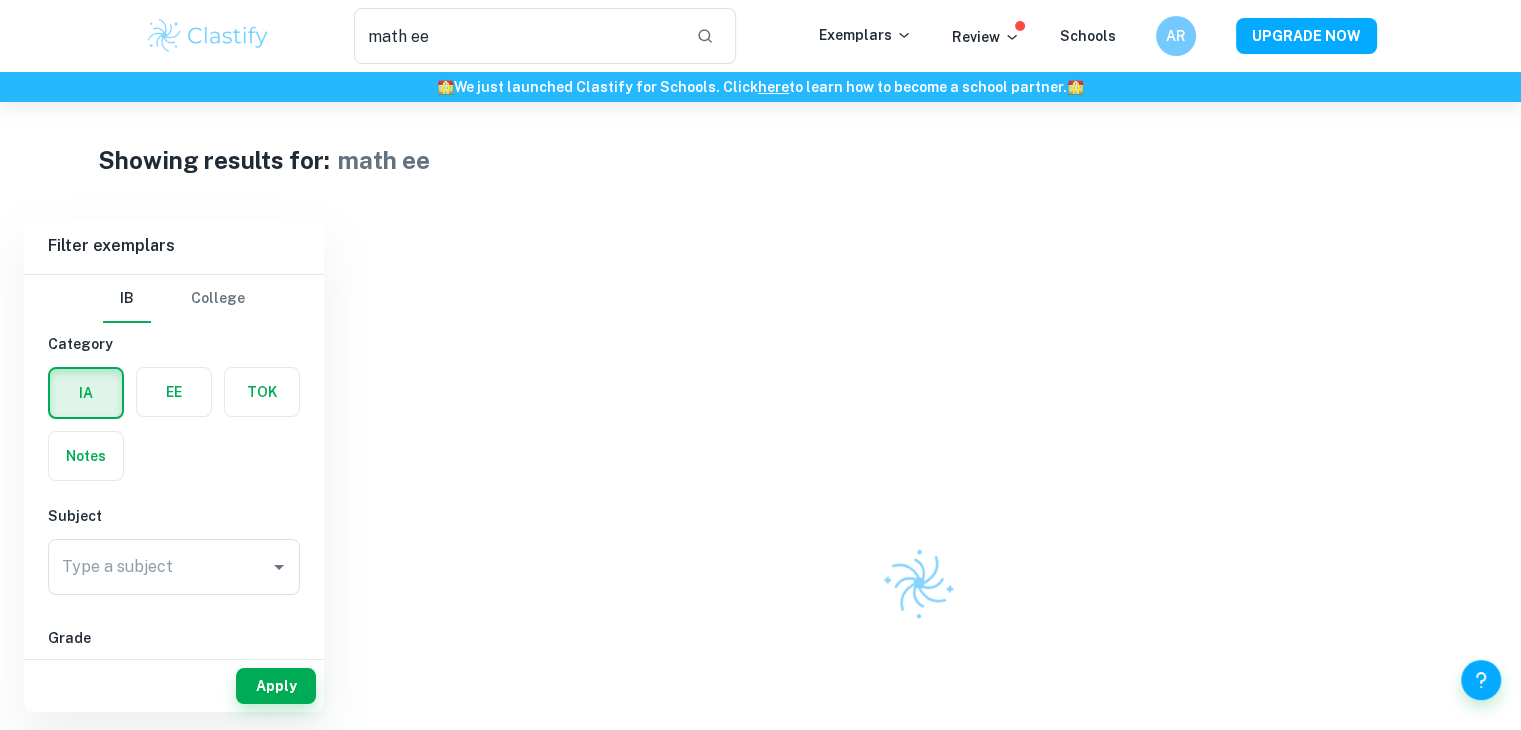 scroll, scrollTop: 126, scrollLeft: 0, axis: vertical 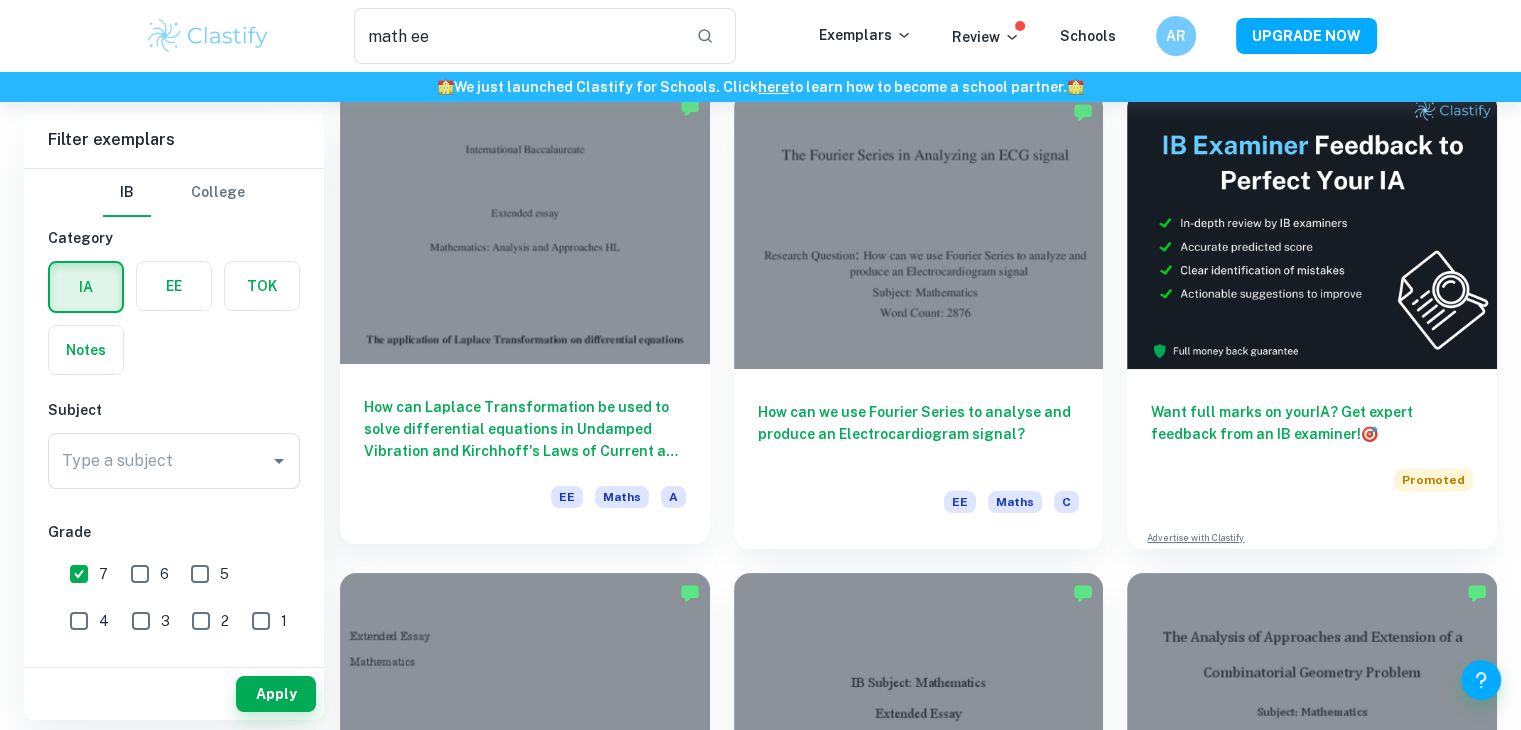 click at bounding box center [525, 225] 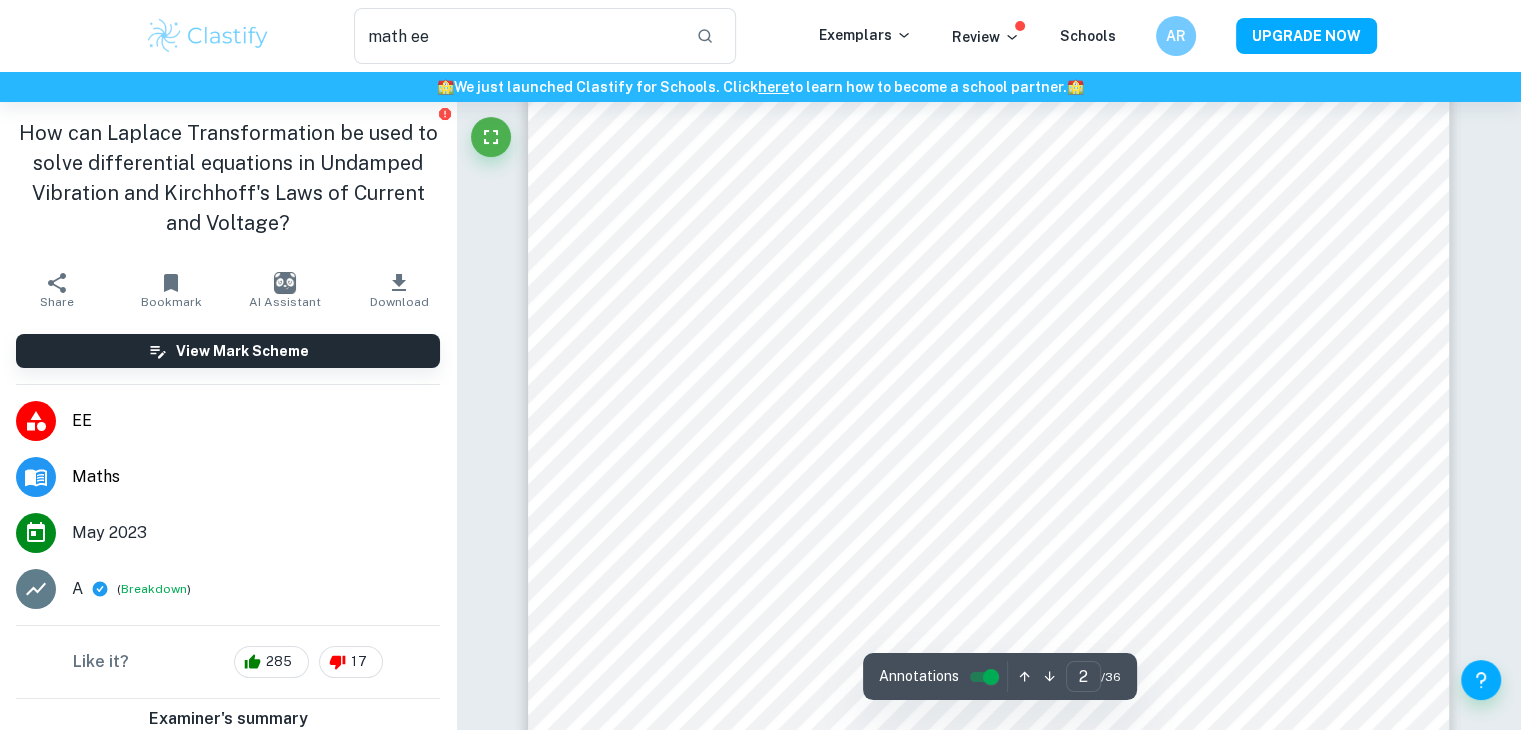 scroll, scrollTop: 1594, scrollLeft: 0, axis: vertical 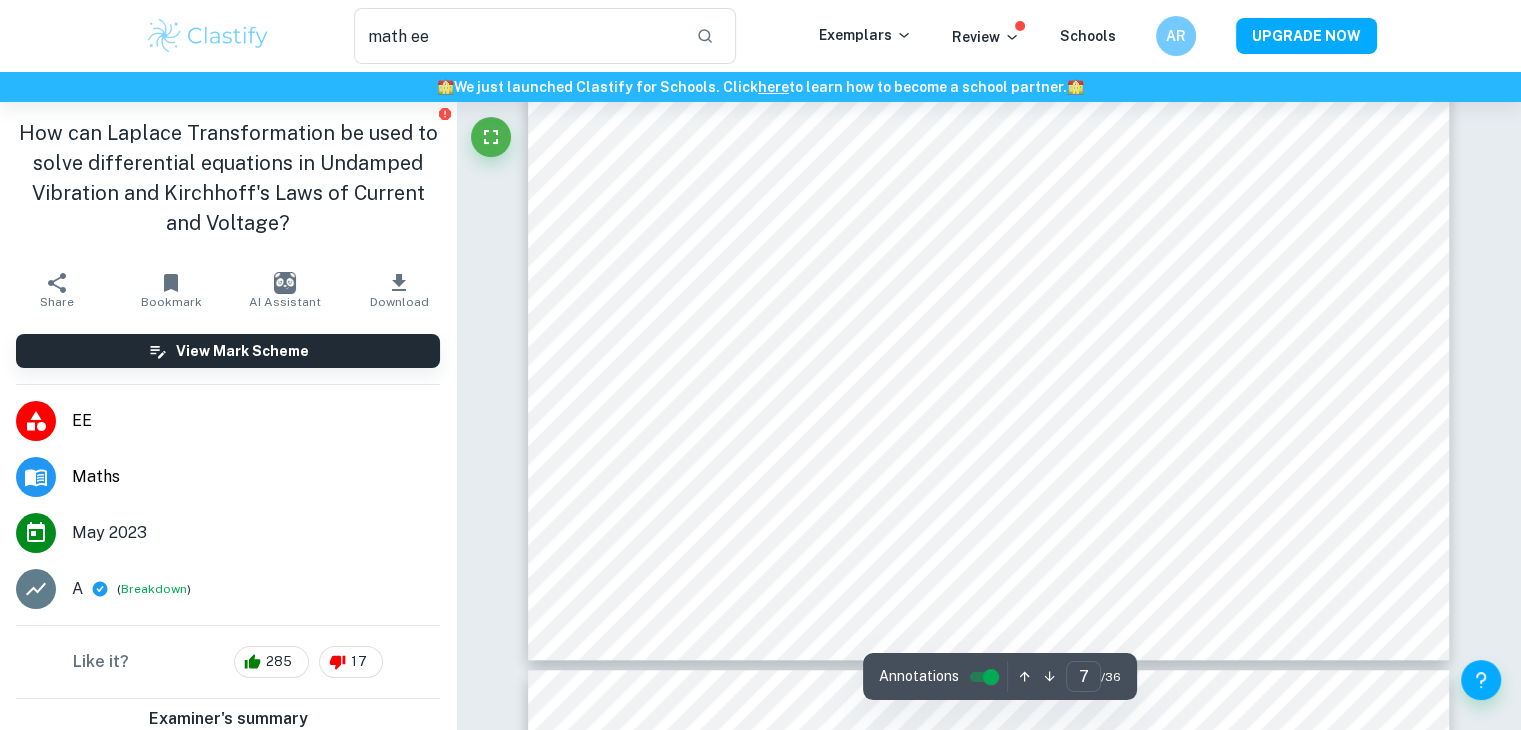 type on "8" 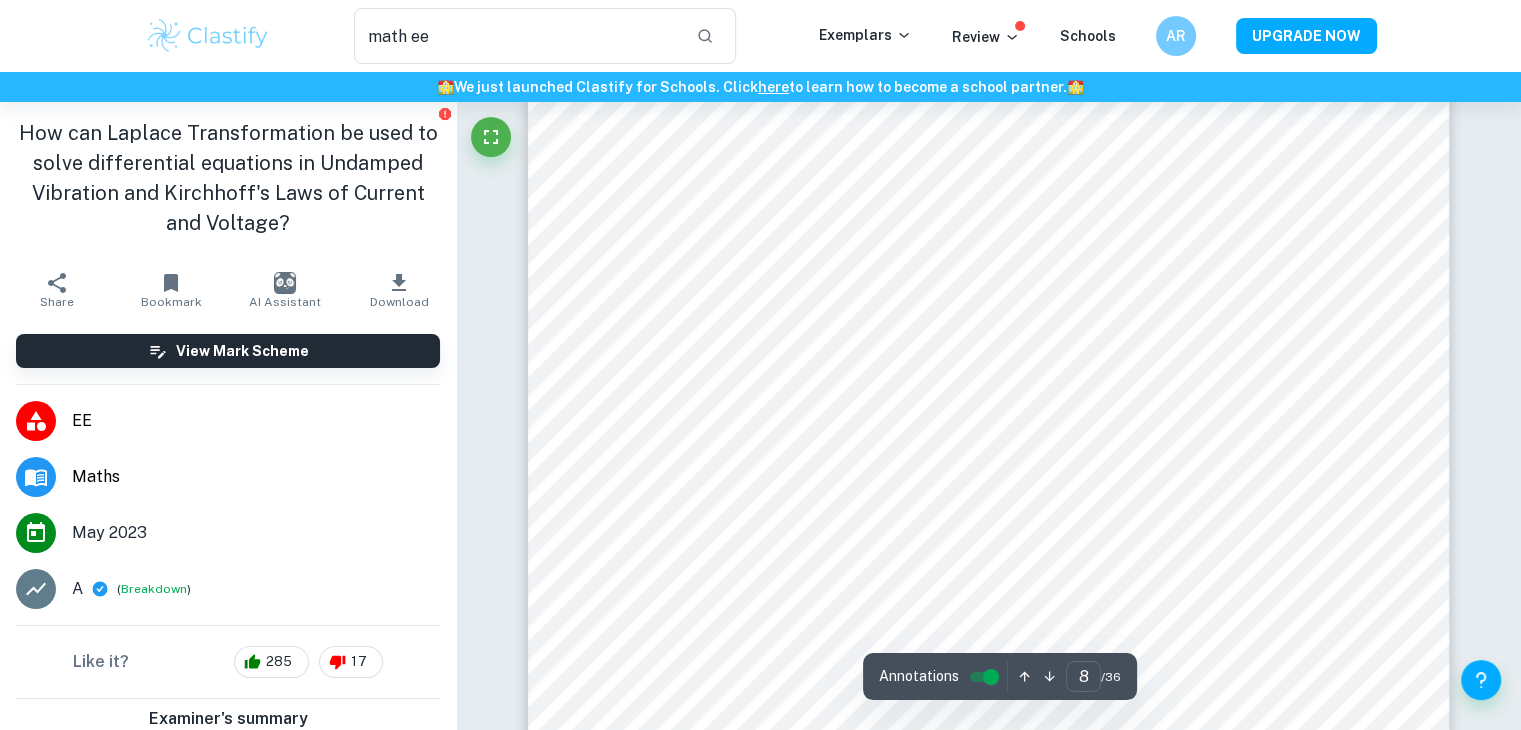 scroll, scrollTop: 10124, scrollLeft: 0, axis: vertical 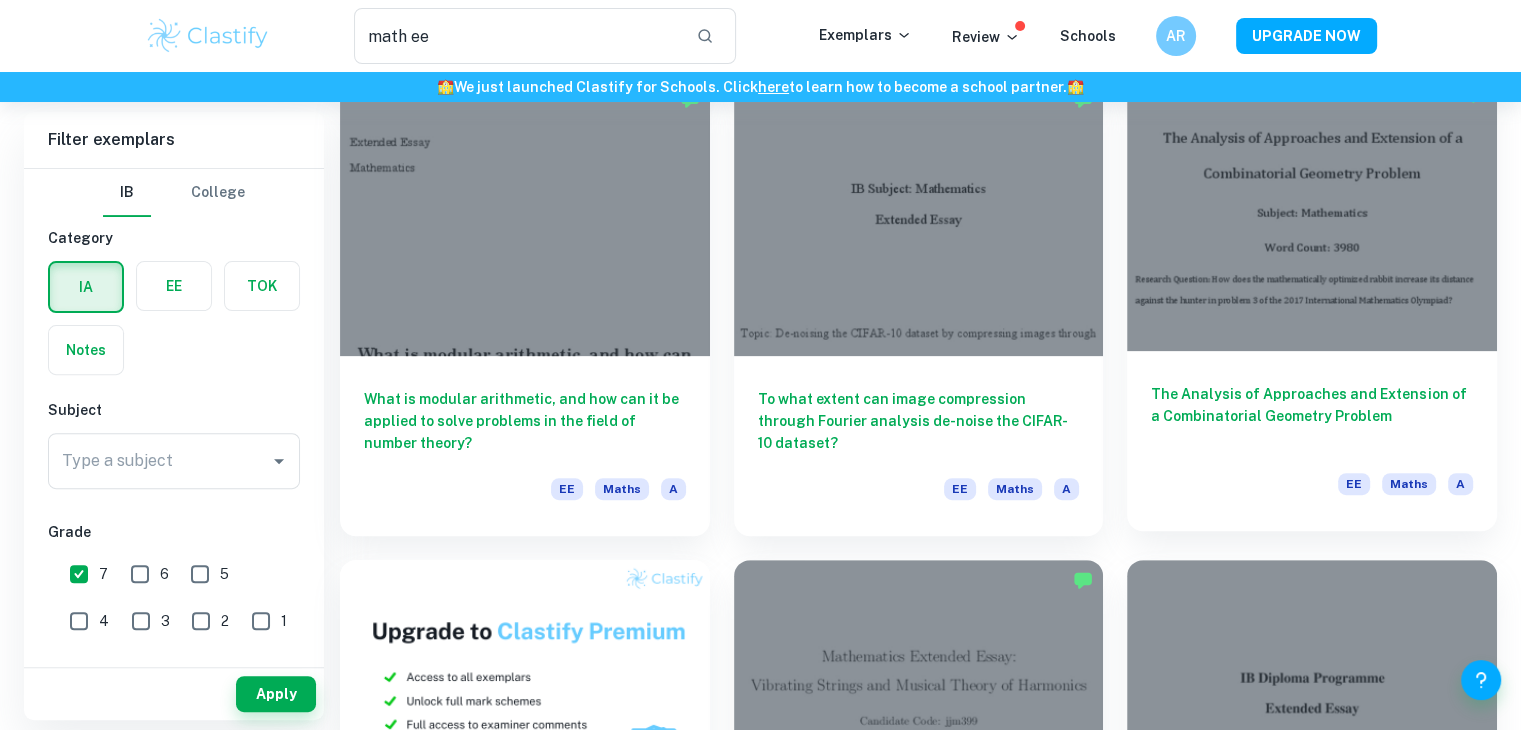 click at bounding box center (1312, 212) 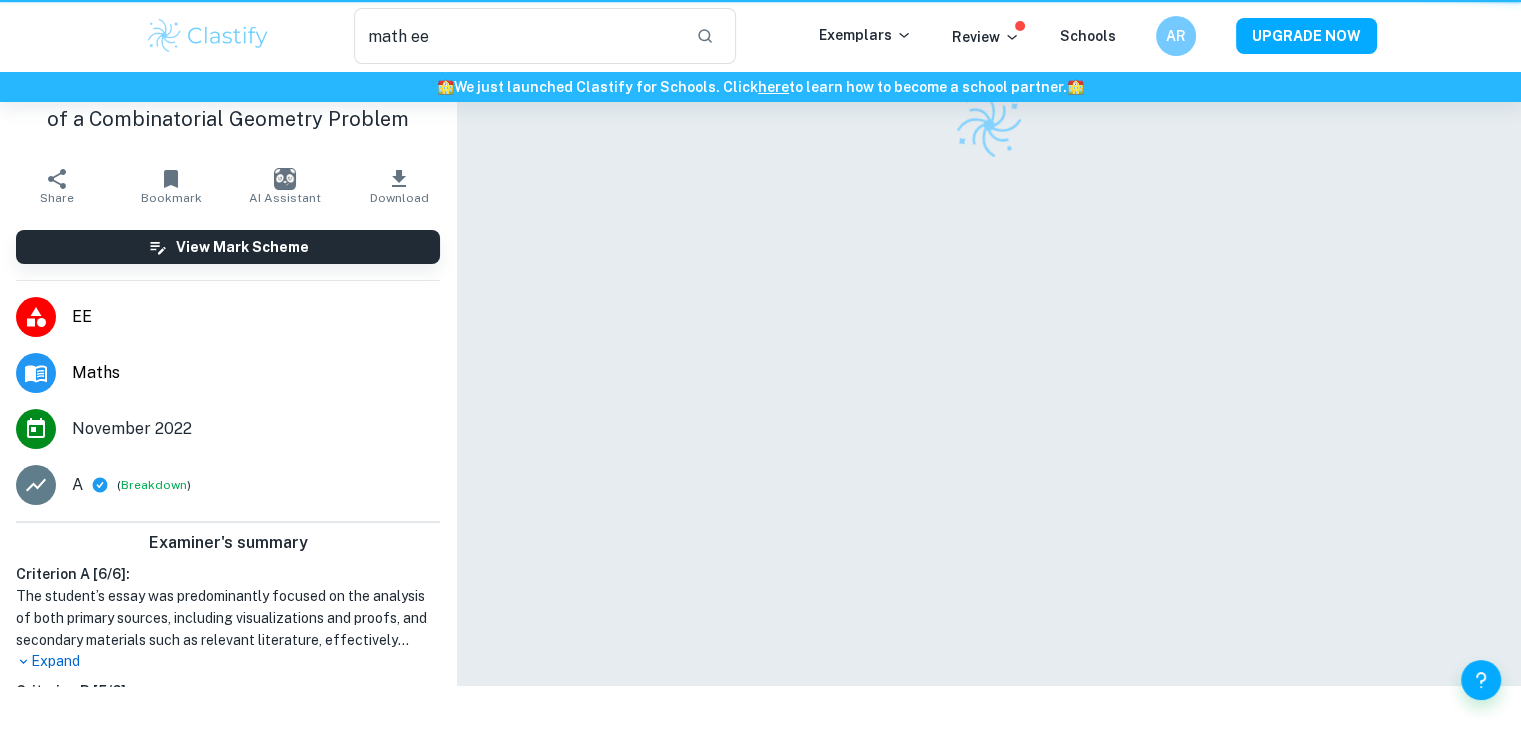 scroll, scrollTop: 0, scrollLeft: 0, axis: both 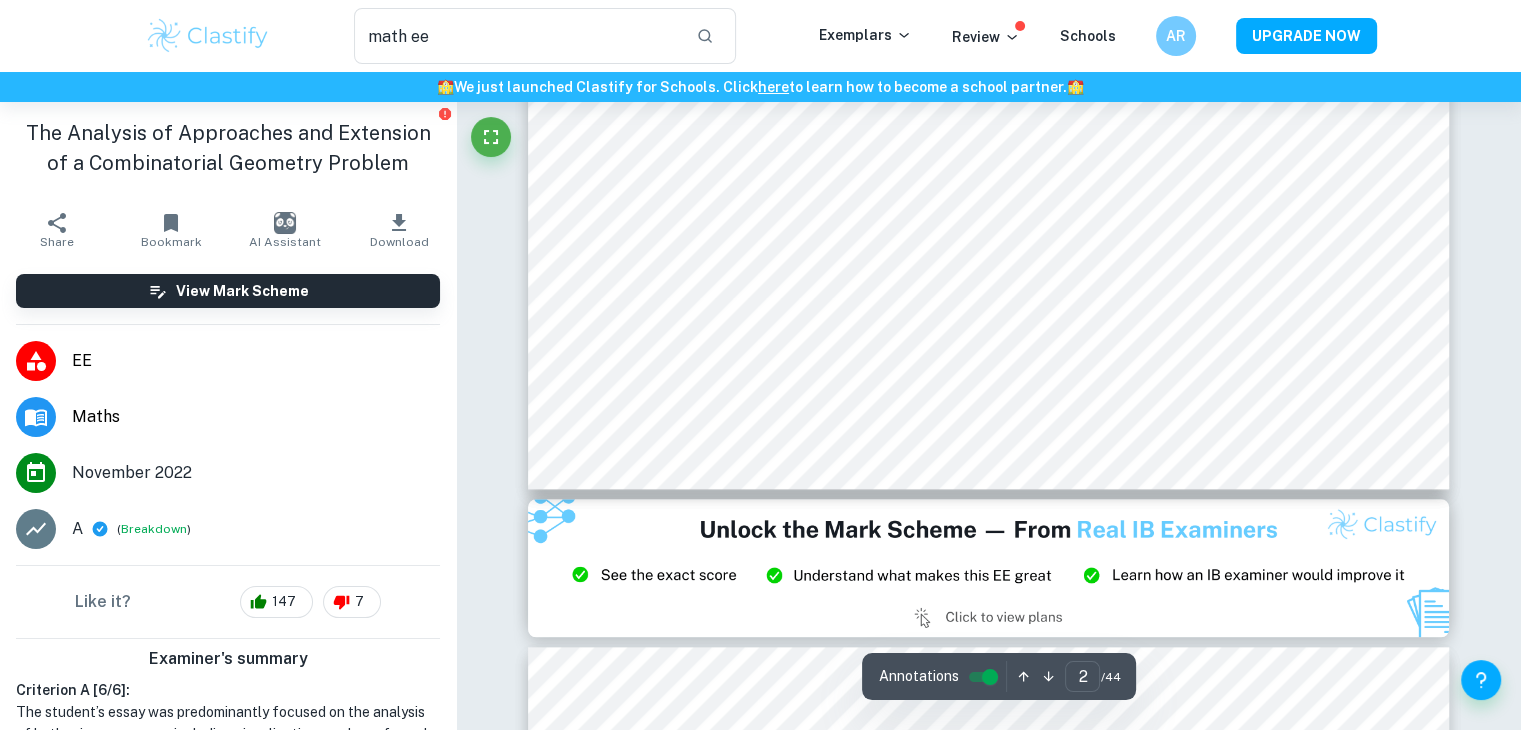 type on "3" 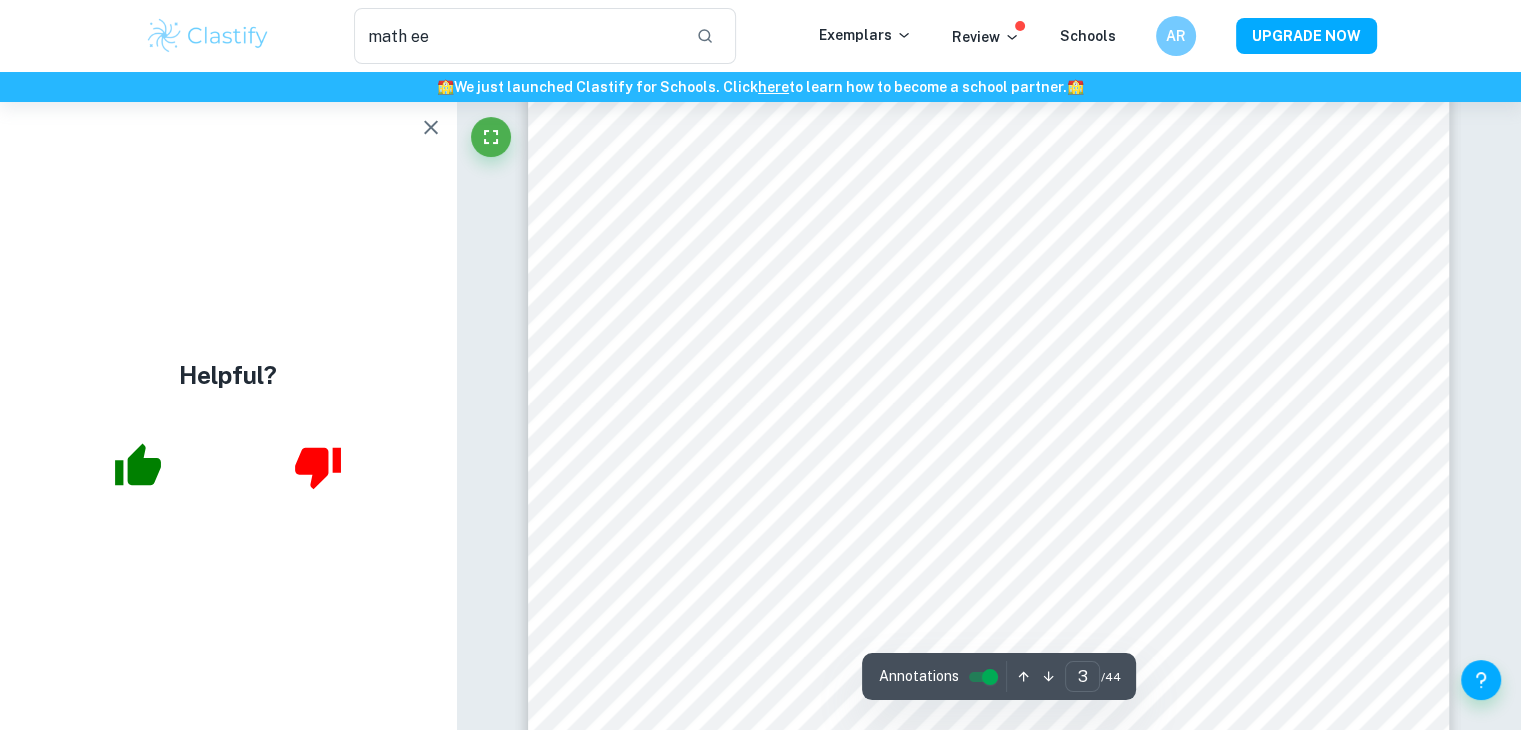 scroll, scrollTop: 2876, scrollLeft: 0, axis: vertical 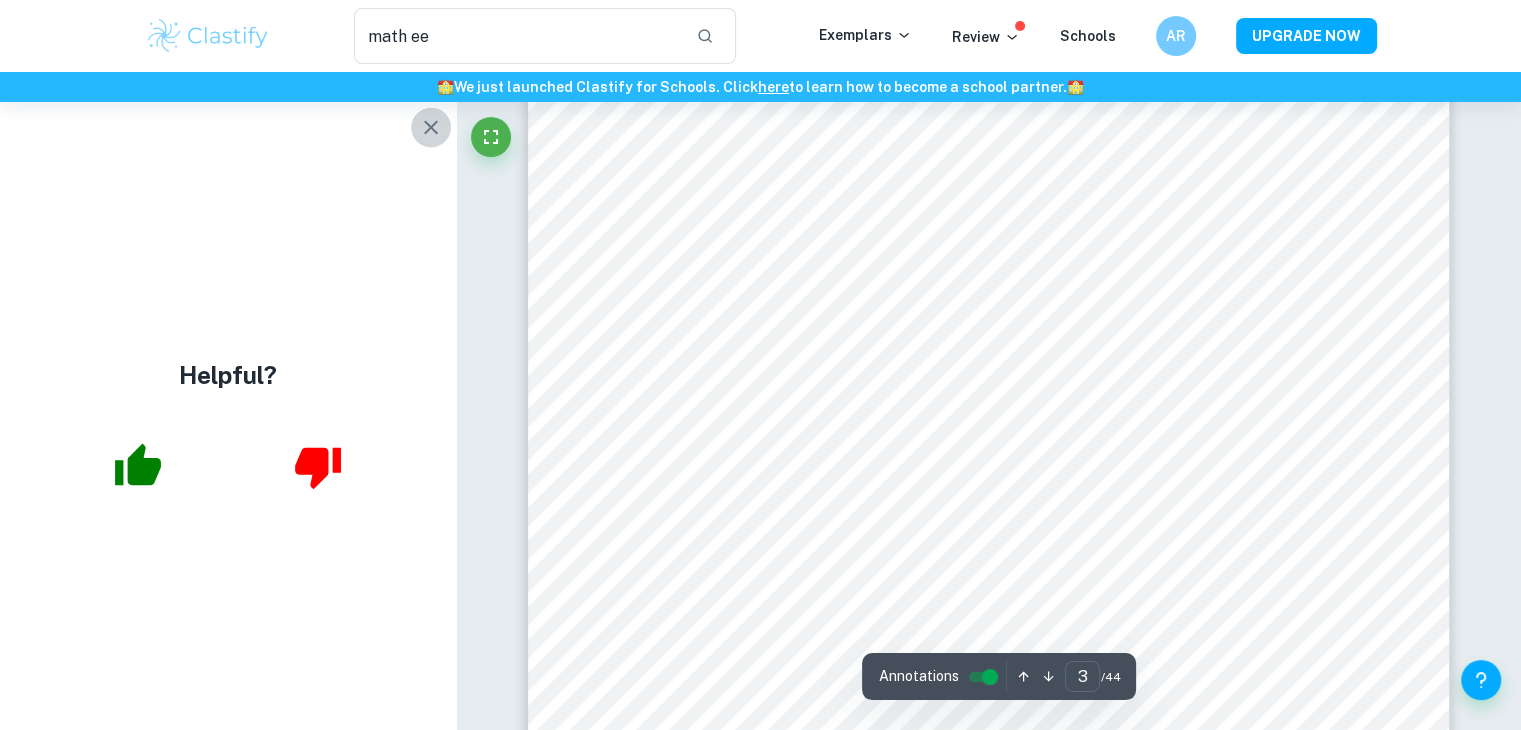 click 